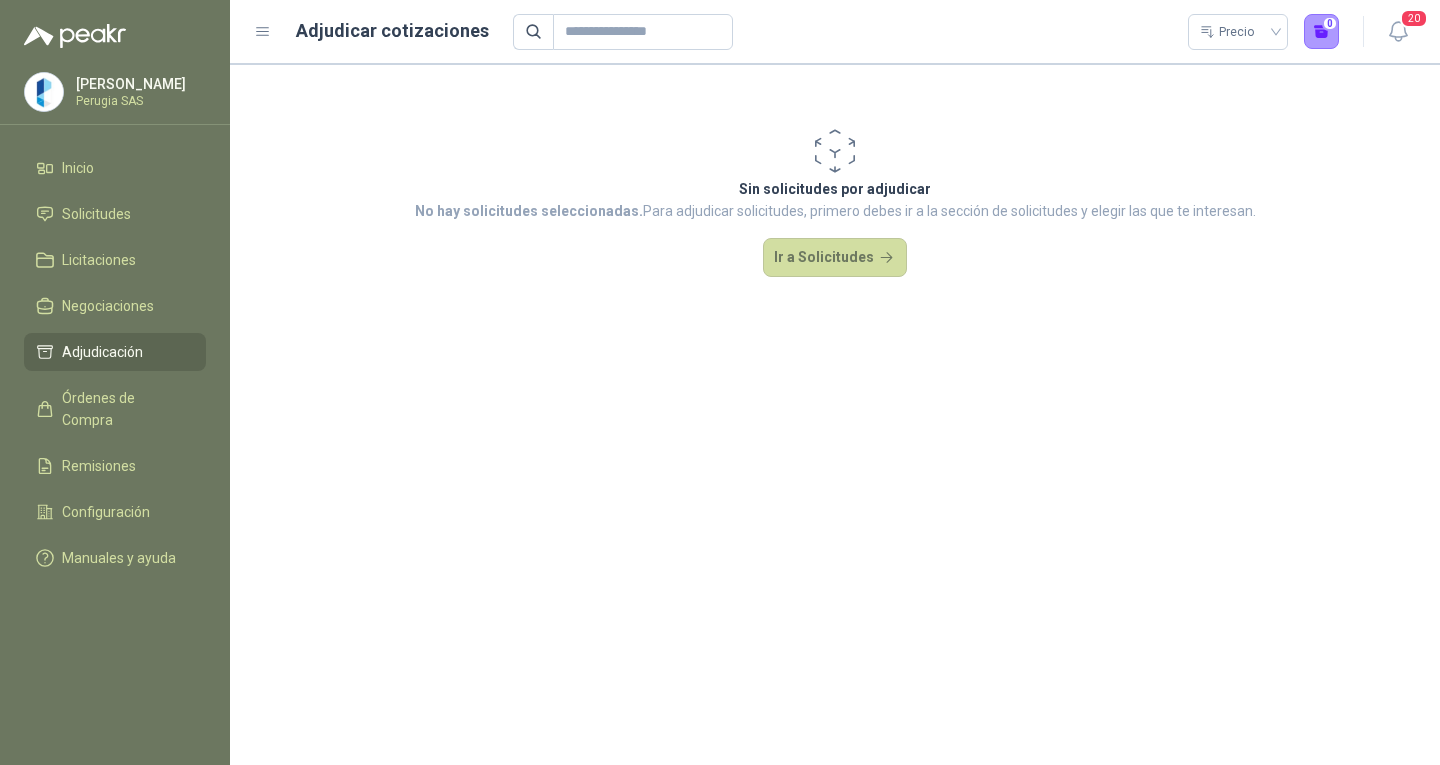 scroll, scrollTop: 0, scrollLeft: 0, axis: both 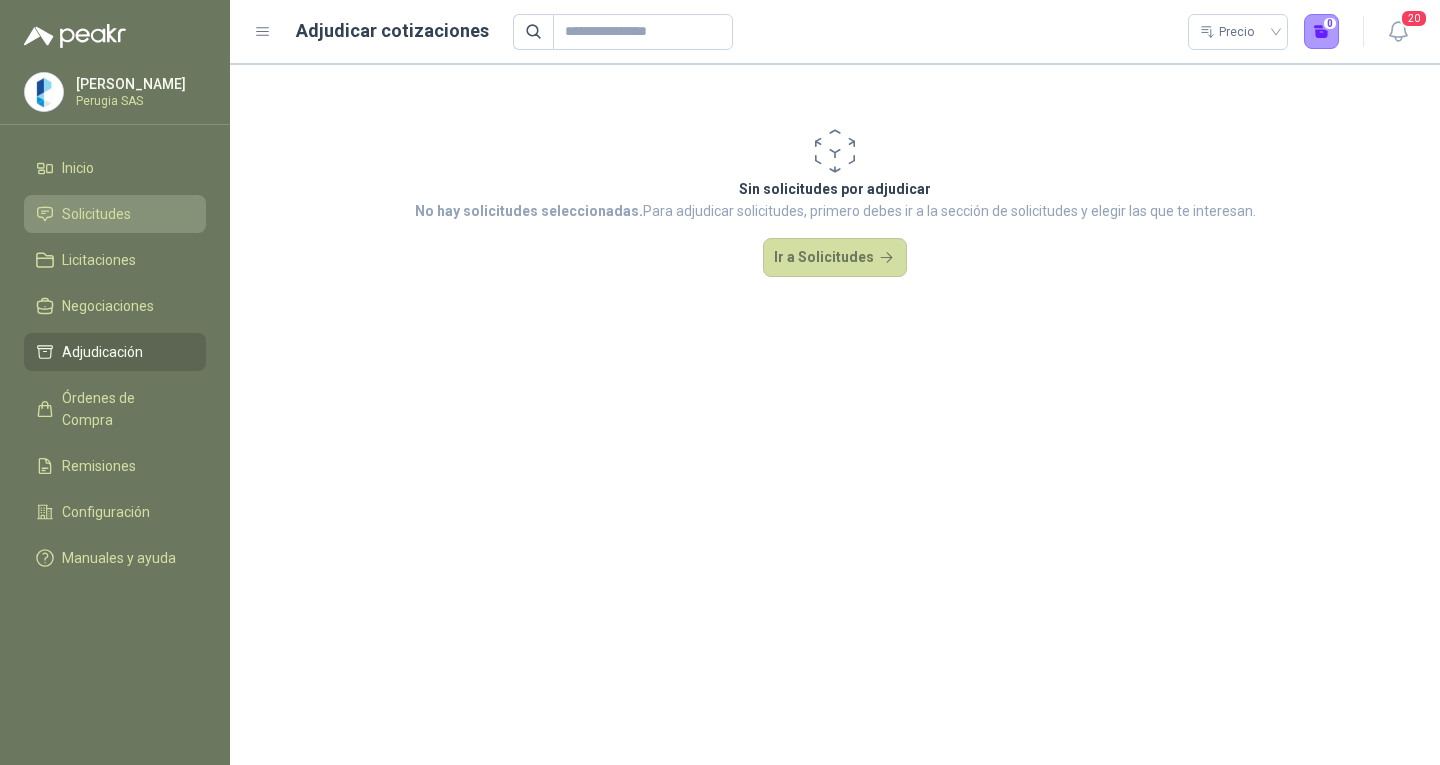 type 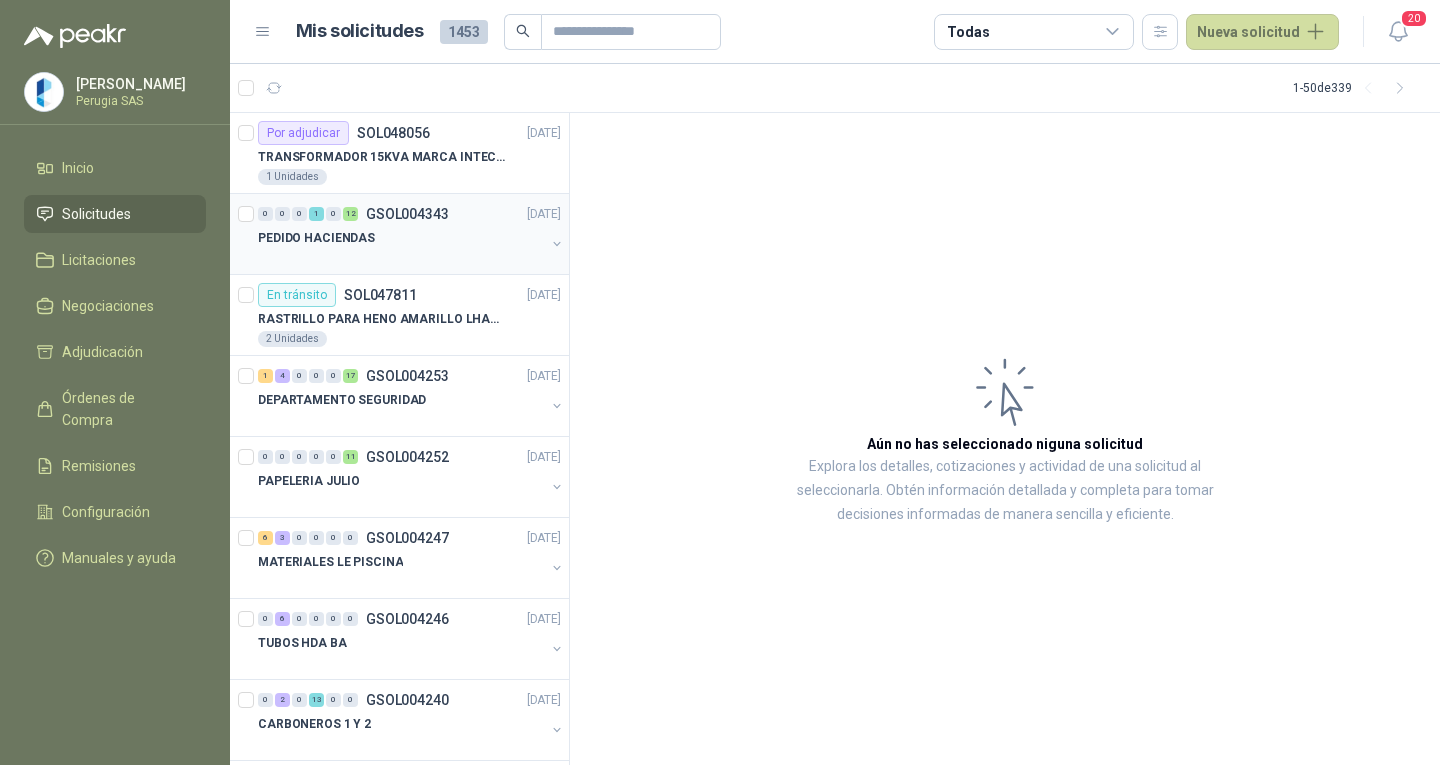 click on "PEDIDO HACIENDAS" at bounding box center (401, 238) 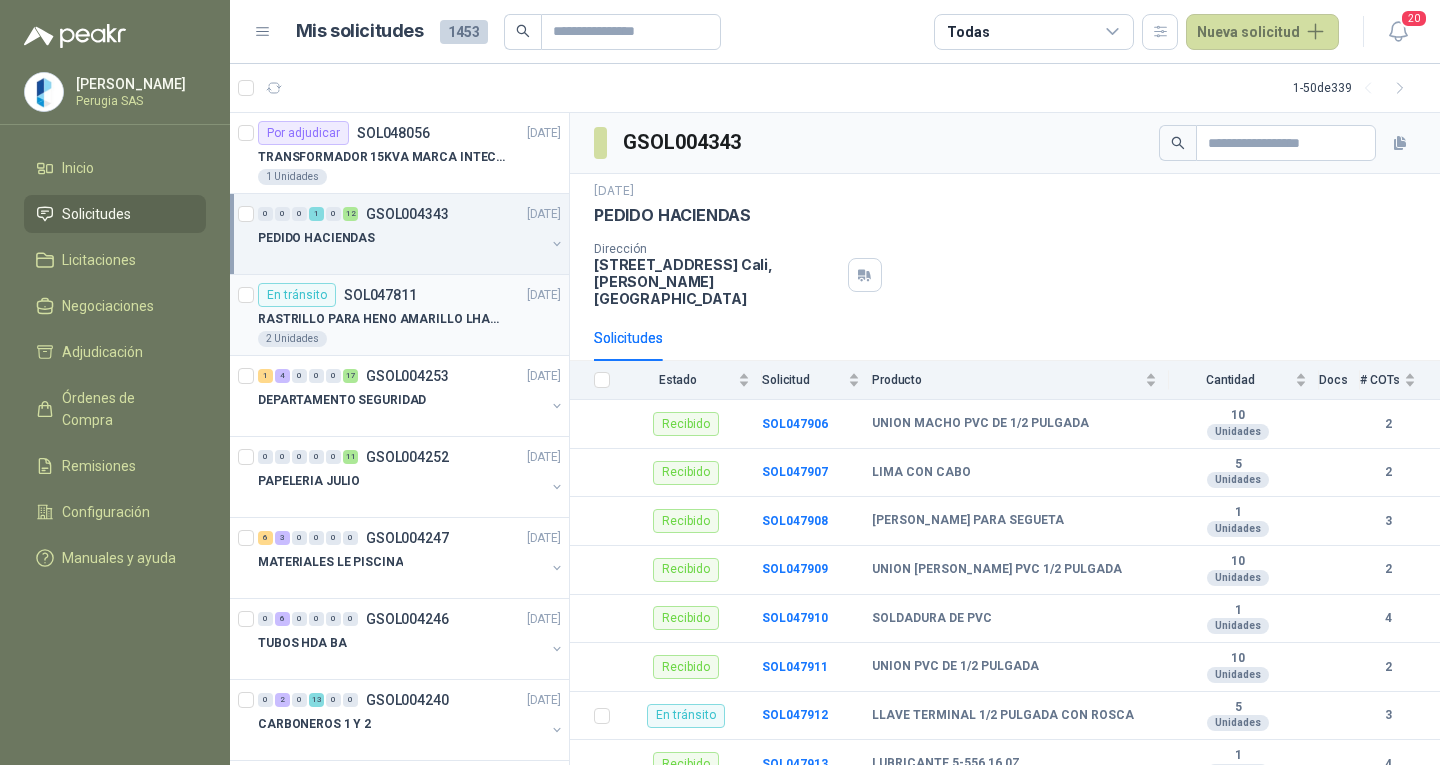 click on "RASTRILLO PARA HENO AMARILLO  LHAURA" at bounding box center (382, 319) 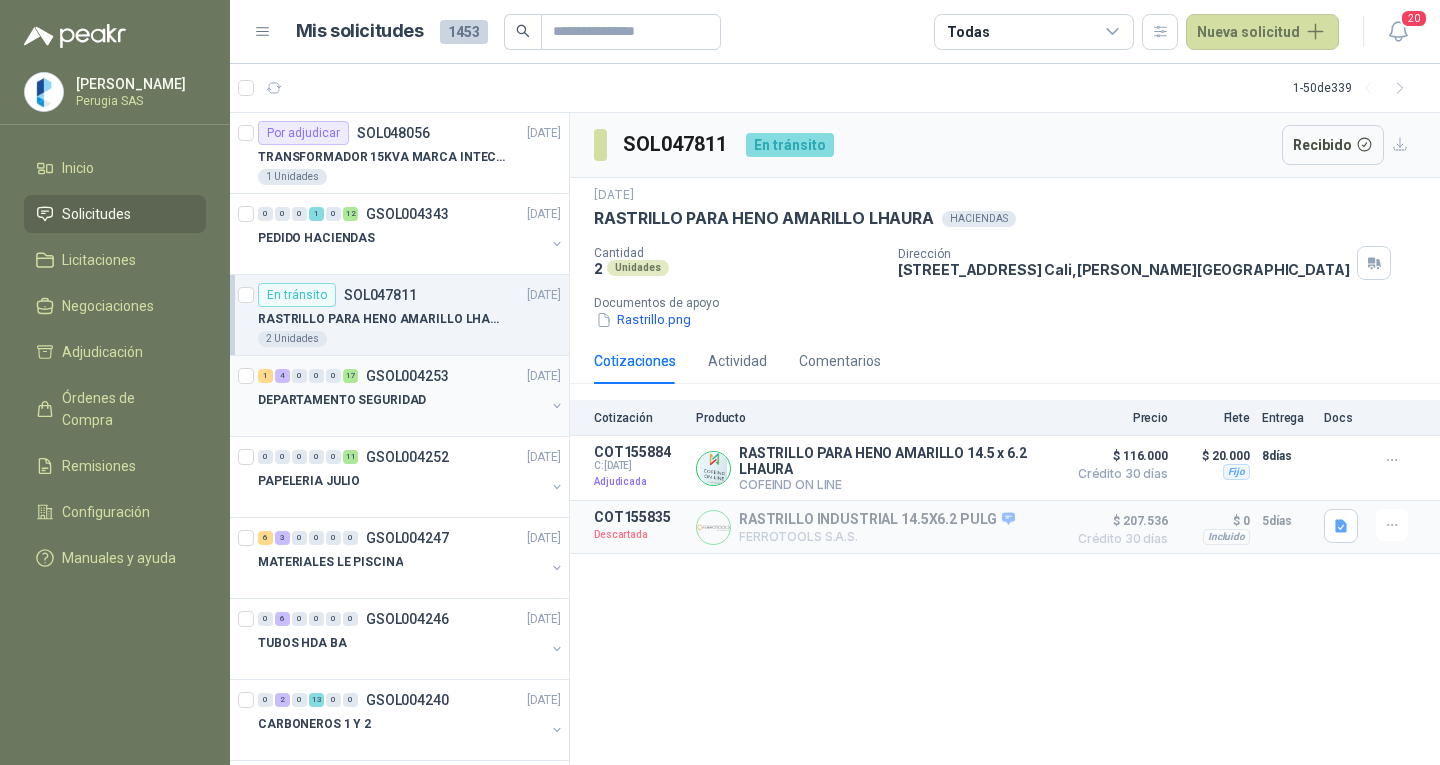 click on "1   4   0   0   0   17   GSOL004253 [DATE]" at bounding box center (411, 376) 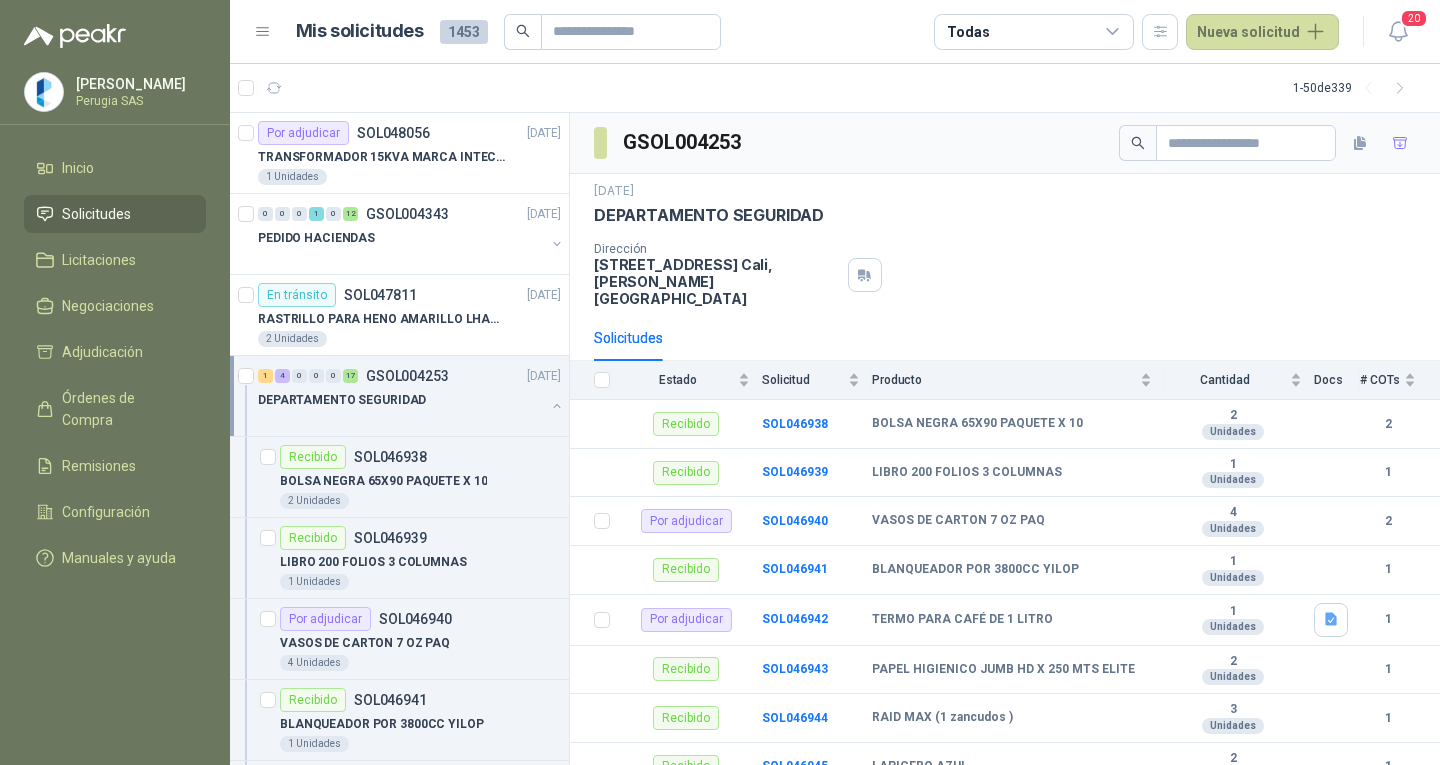 click on "1   4   0   0   0   17   GSOL004253 [DATE]" at bounding box center (411, 376) 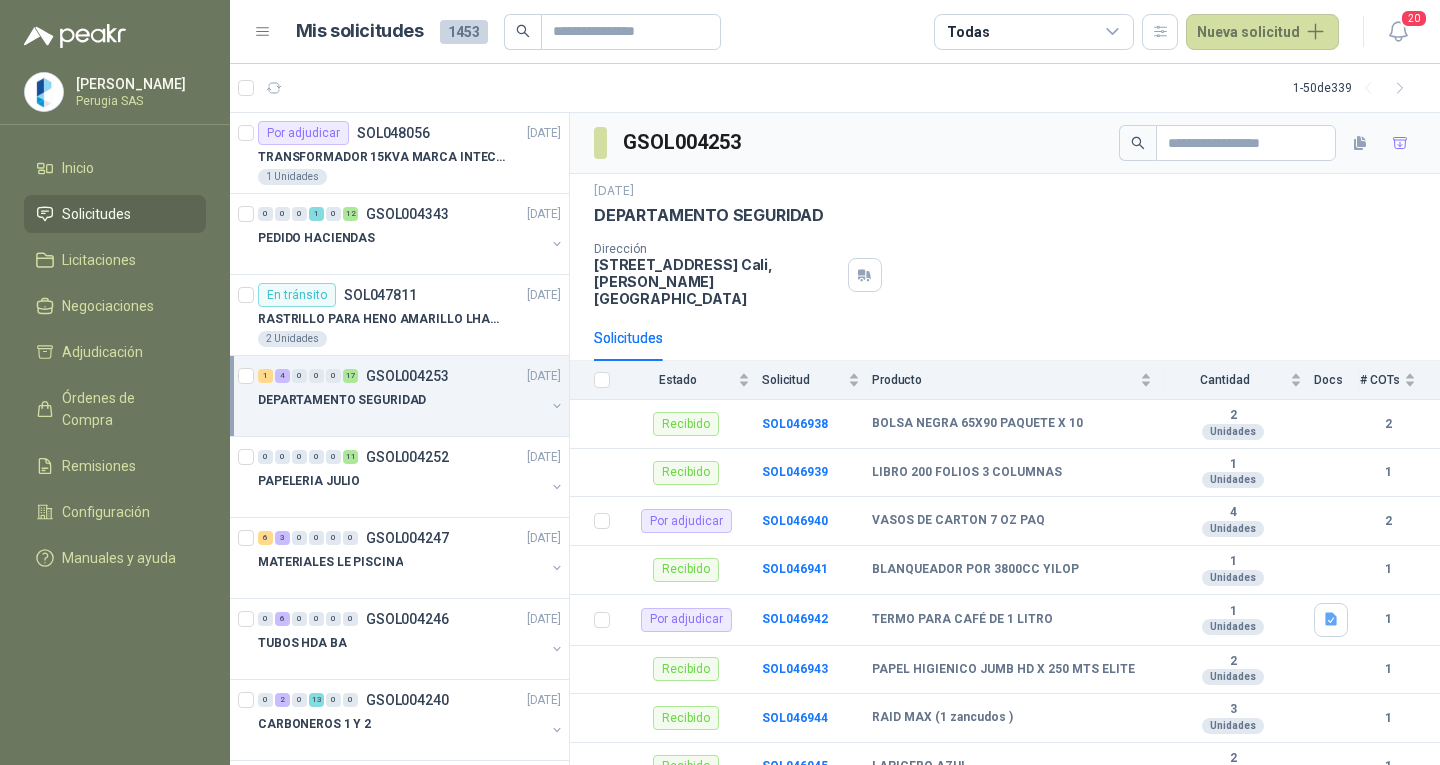 scroll, scrollTop: 1, scrollLeft: 0, axis: vertical 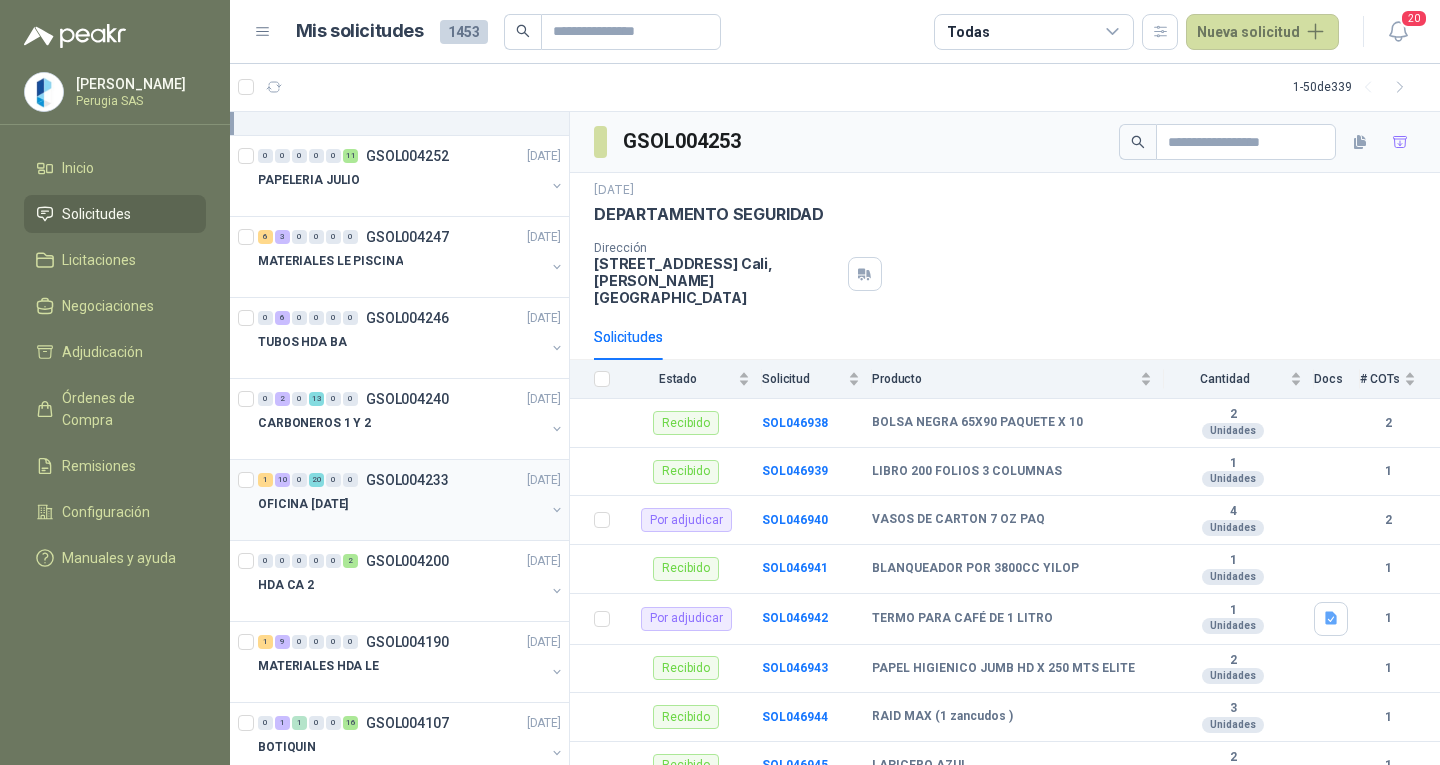 click on "OFICINA [DATE]" at bounding box center (401, 504) 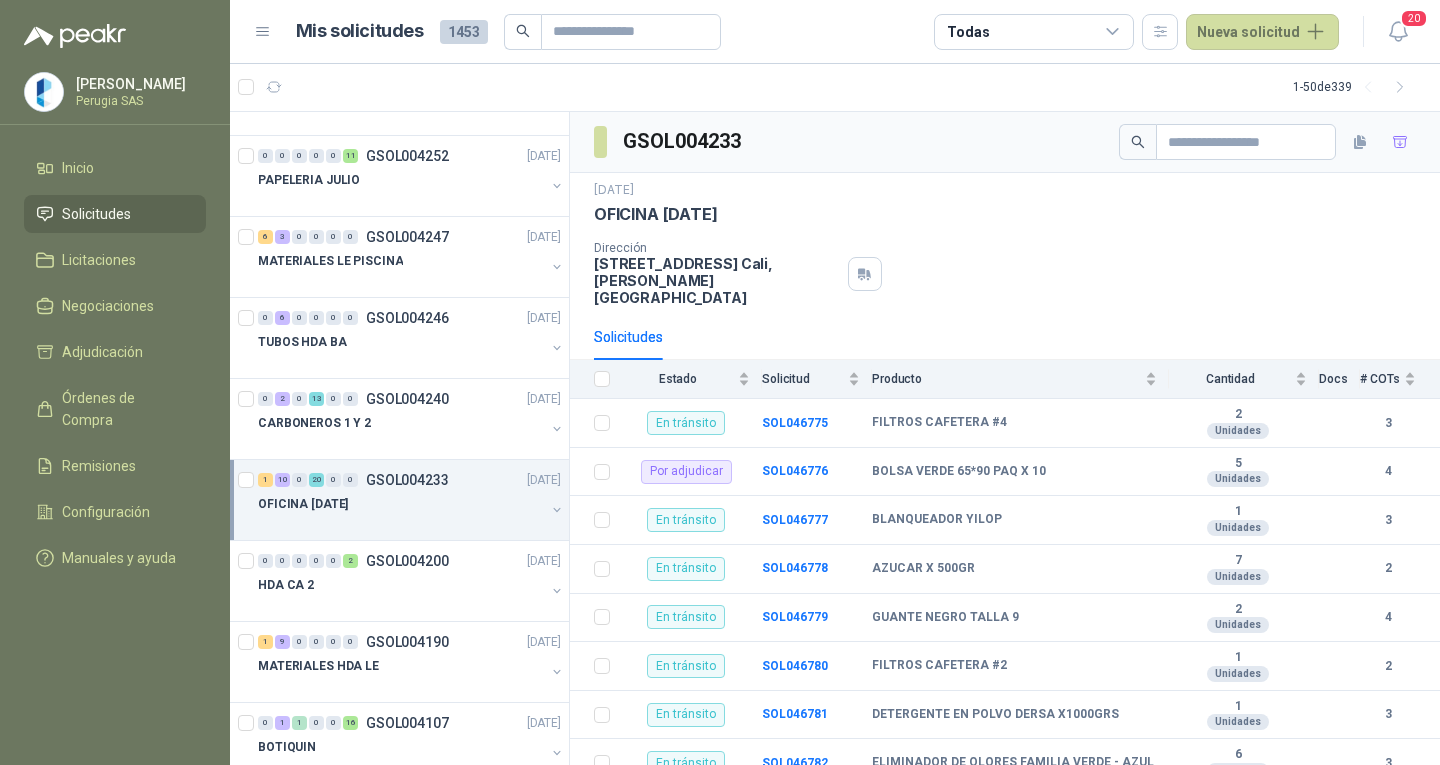 click on "OFICINA [DATE]" at bounding box center (401, 504) 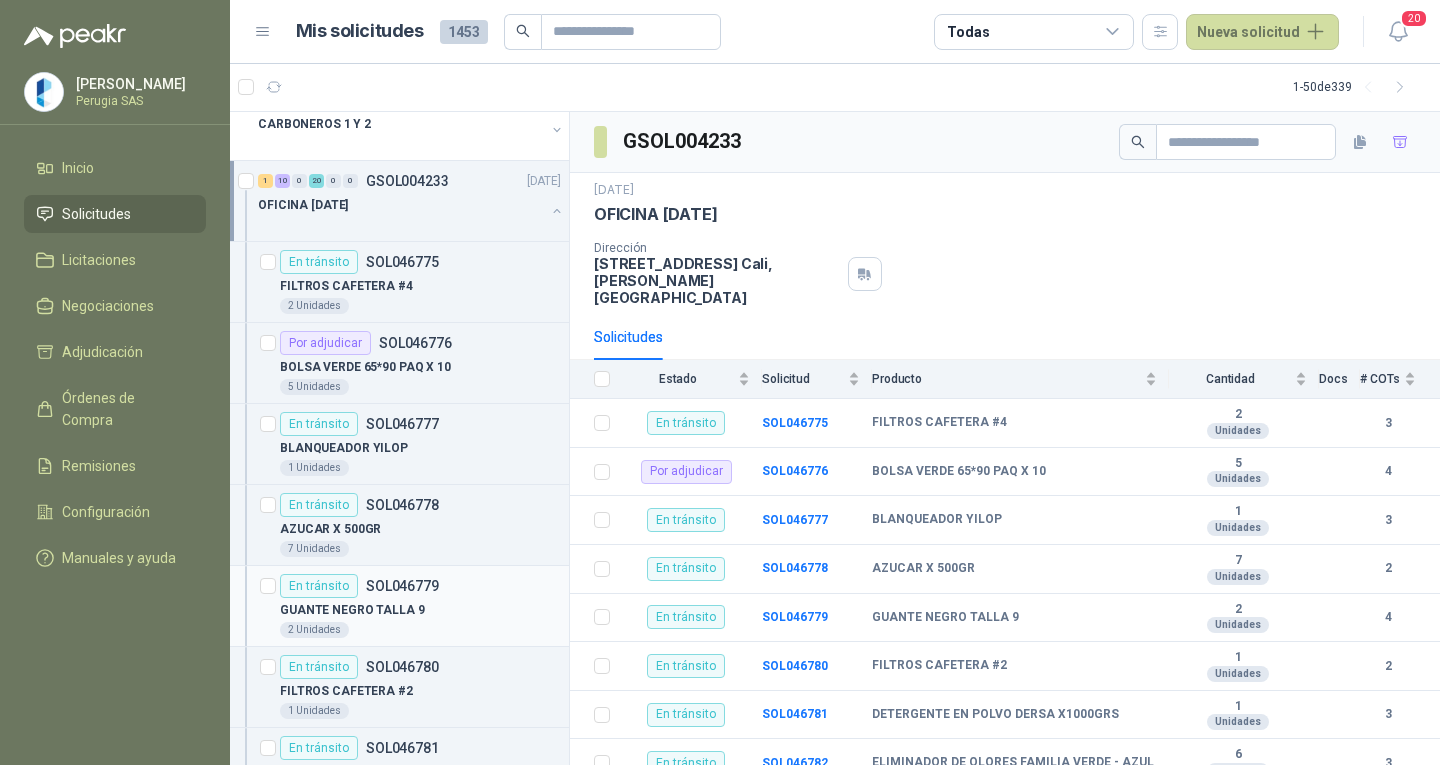 scroll, scrollTop: 600, scrollLeft: 0, axis: vertical 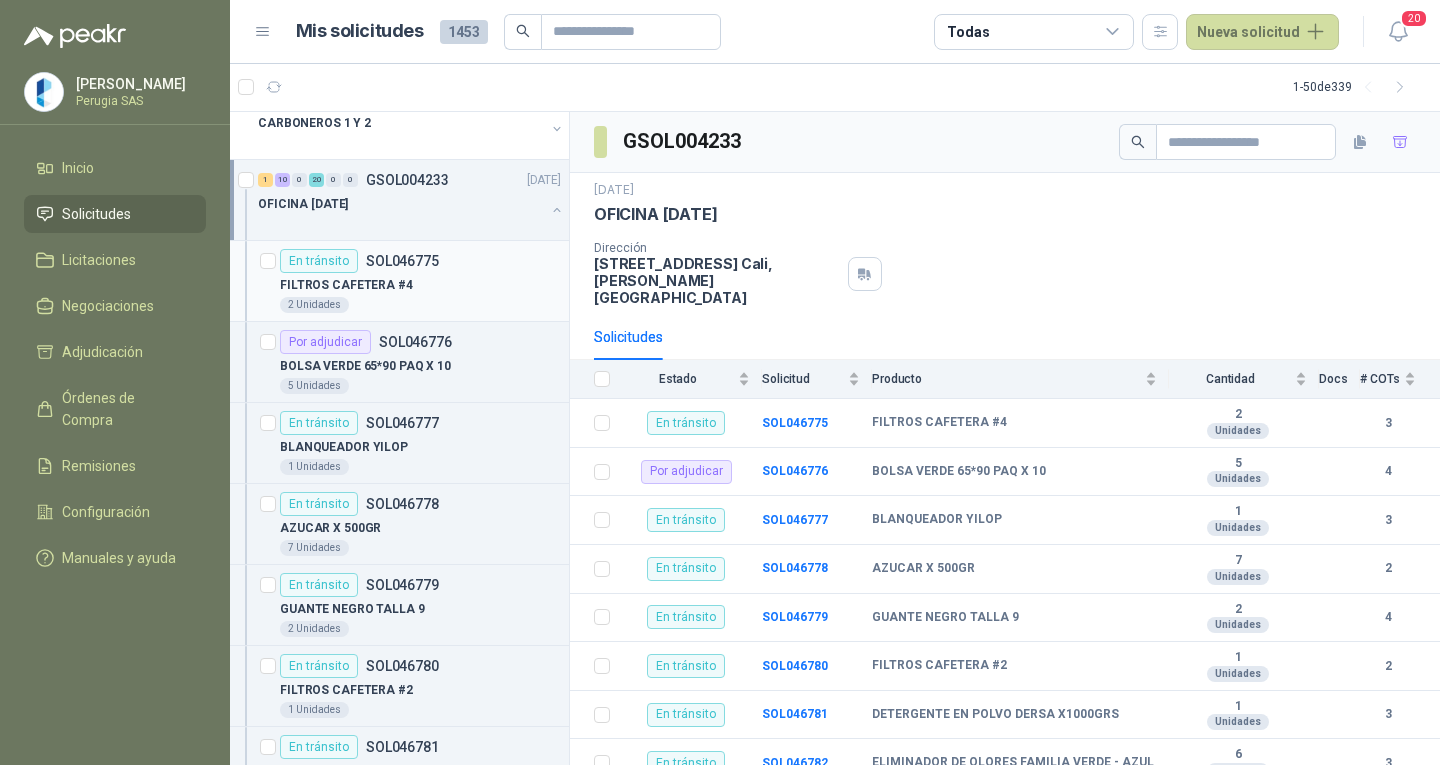click on "SOL046775" at bounding box center [402, 261] 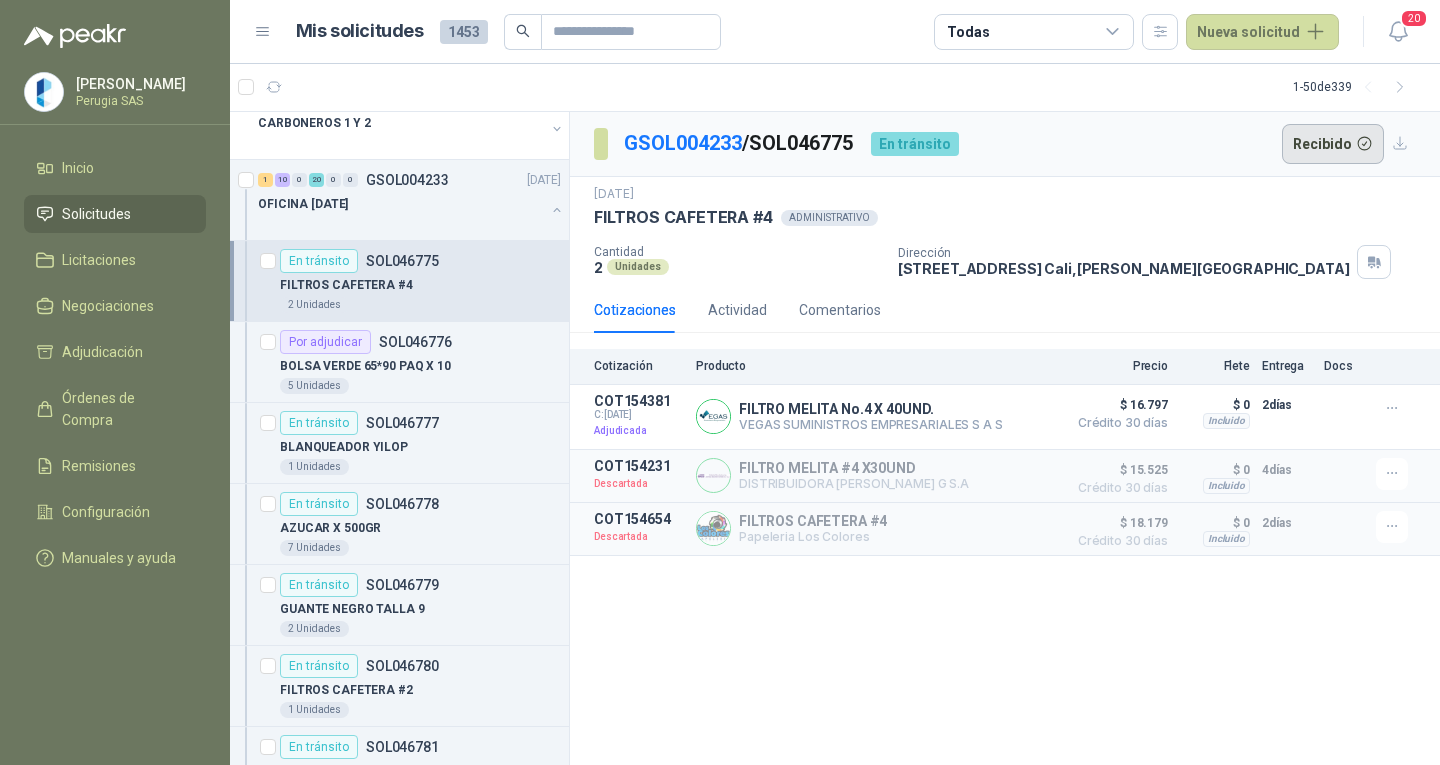 click on "Recibido" at bounding box center (1333, 144) 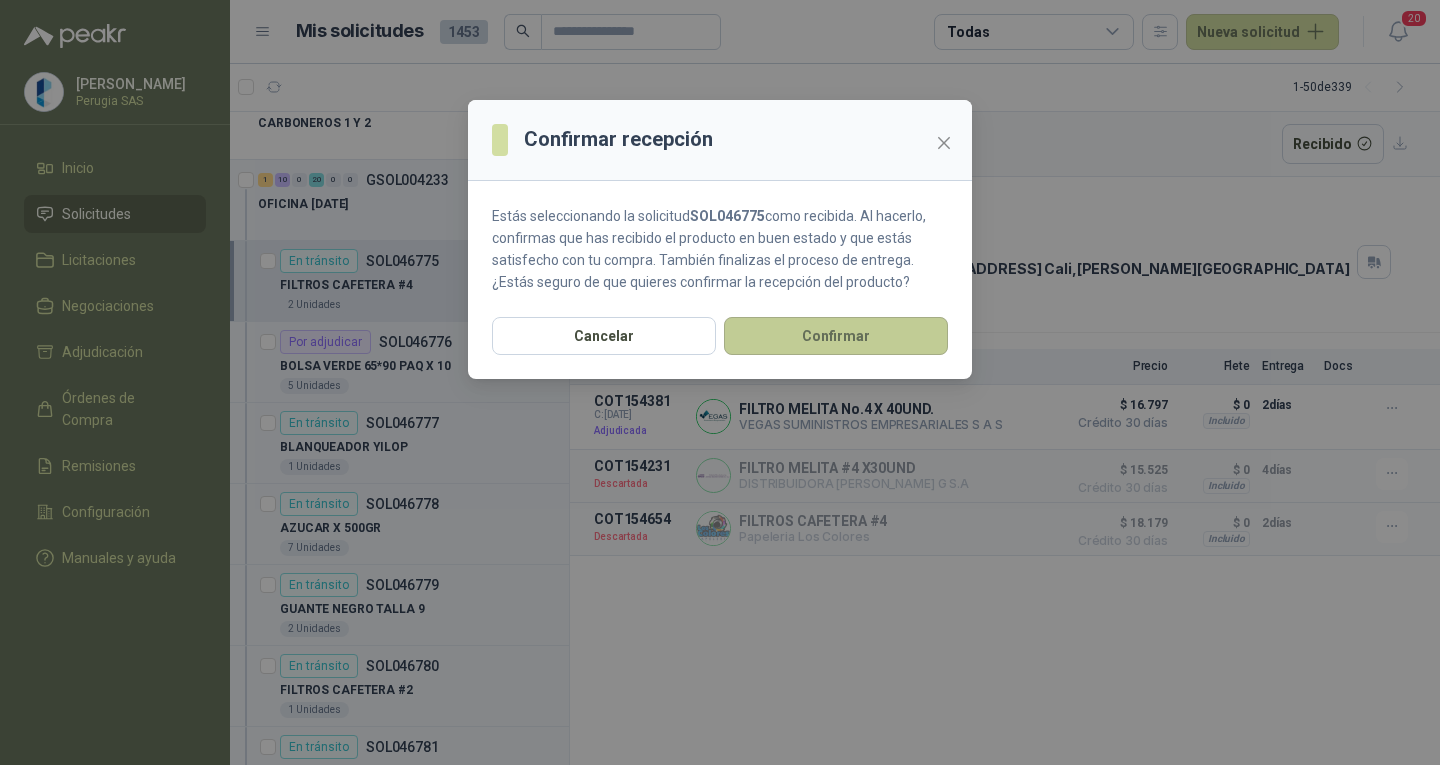 drag, startPoint x: 867, startPoint y: 336, endPoint x: 836, endPoint y: 336, distance: 31 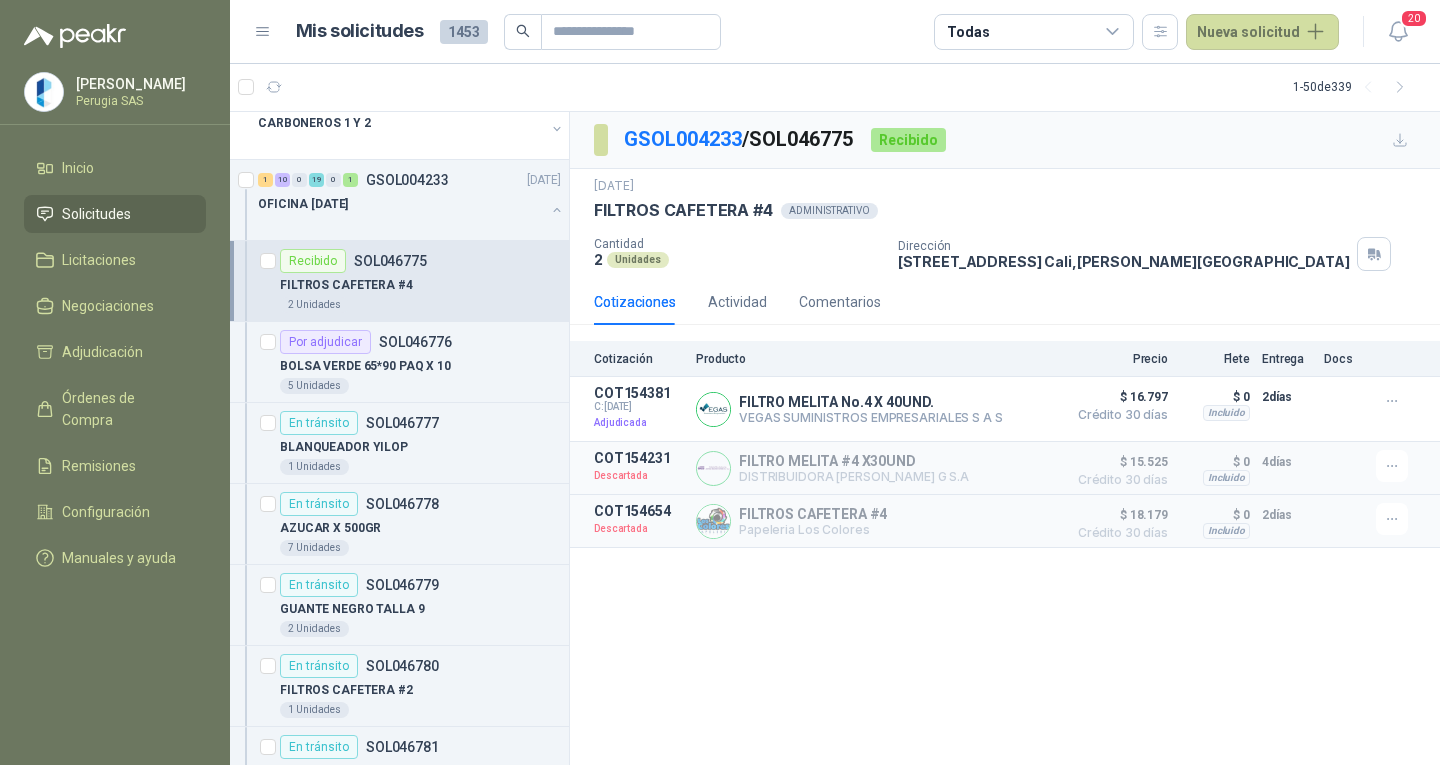 click on "BLANQUEADOR YILOP" at bounding box center (420, 447) 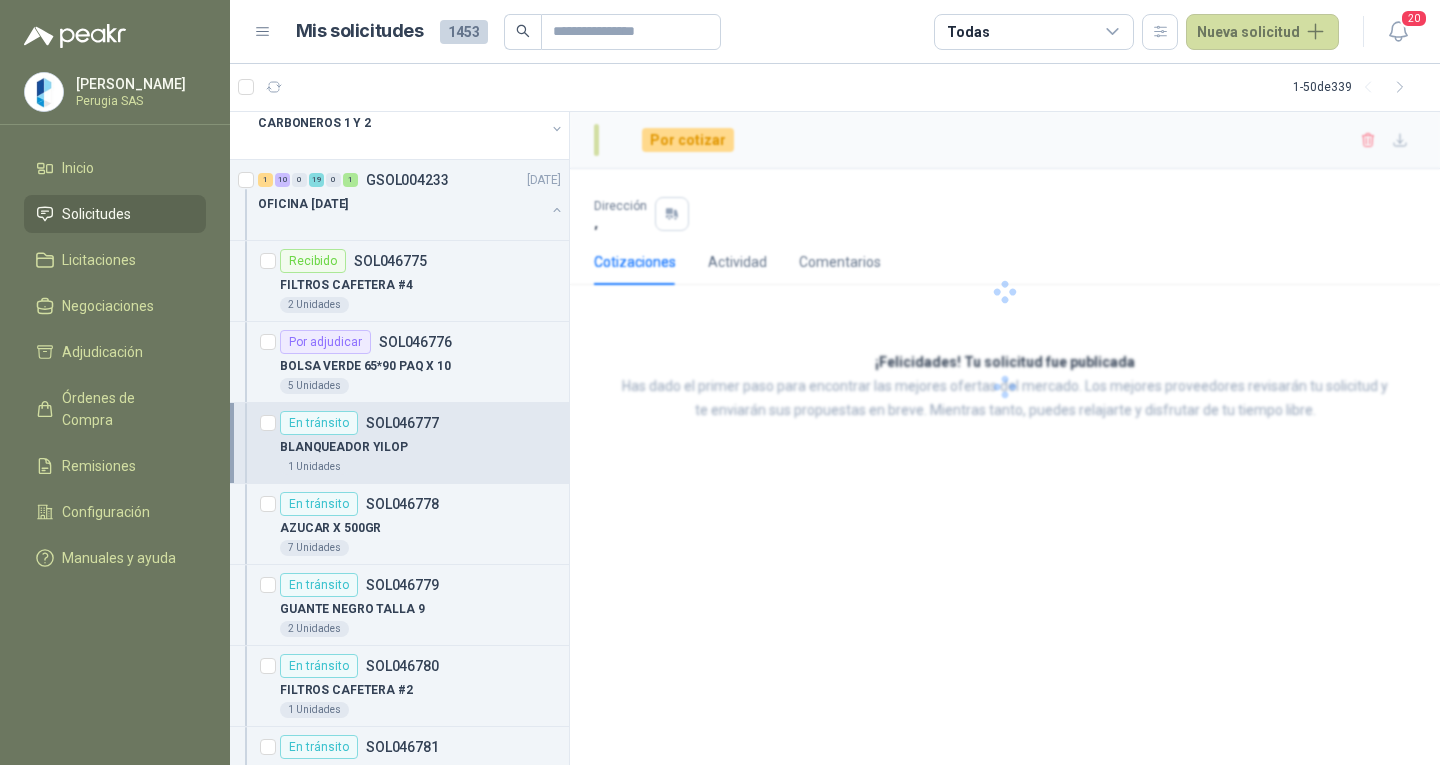 click on "BLANQUEADOR YILOP" at bounding box center [420, 447] 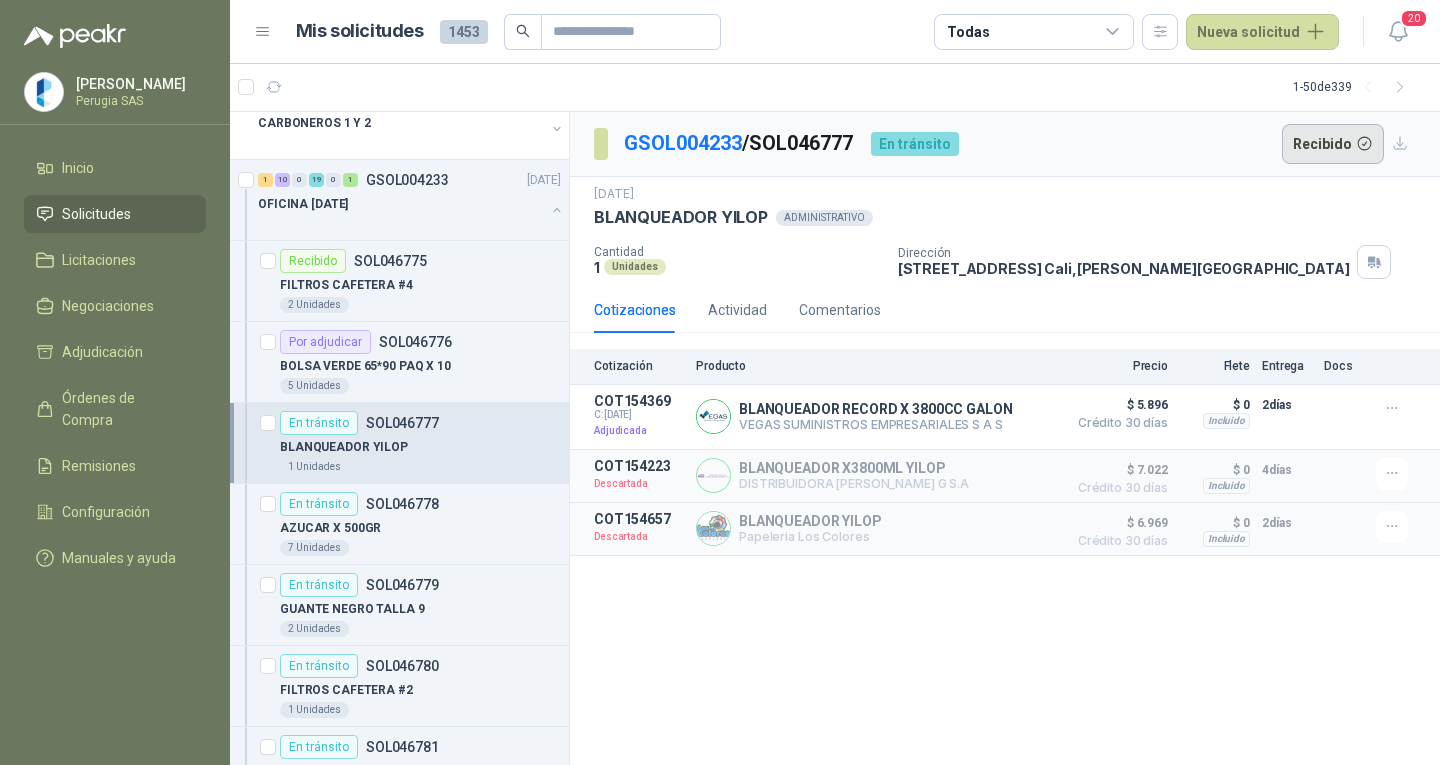 click on "Recibido" at bounding box center (1333, 144) 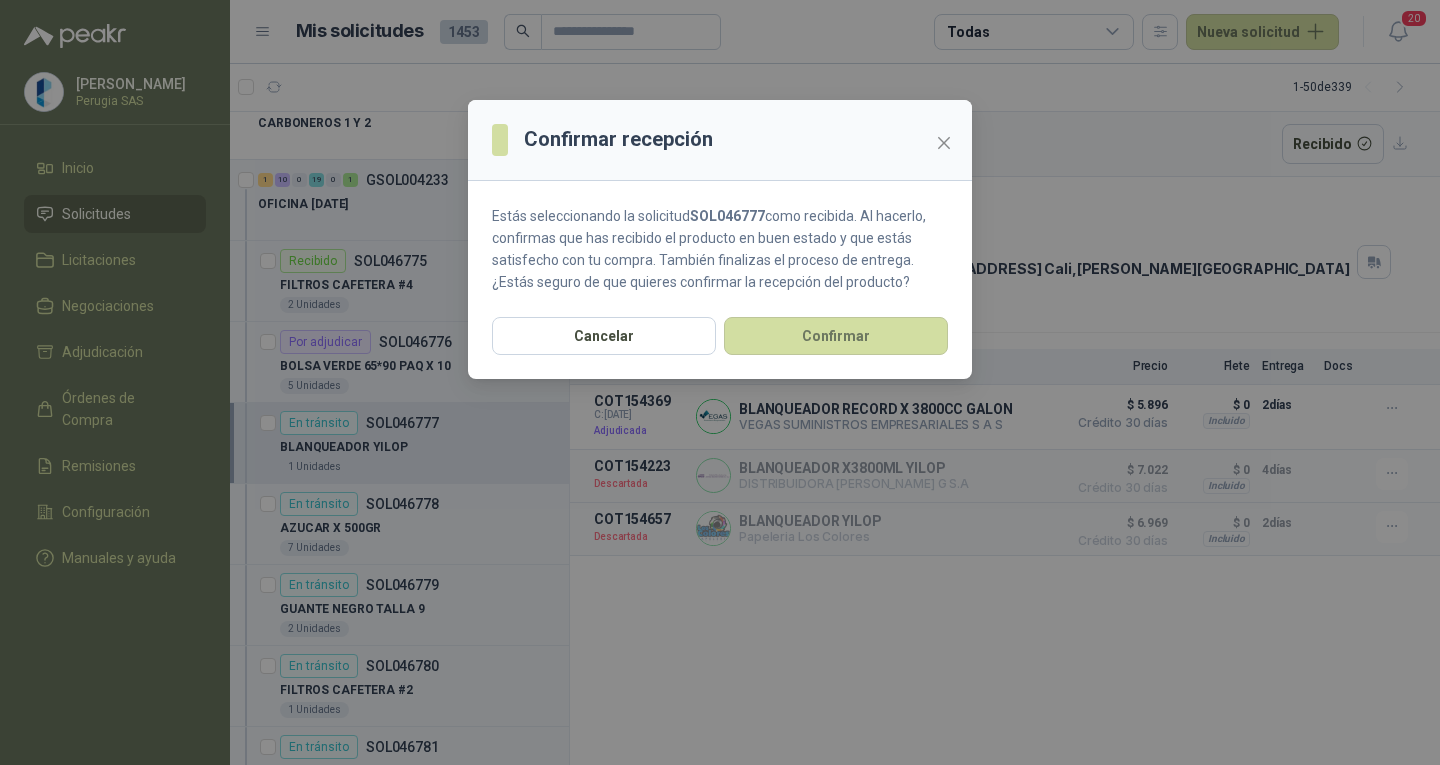 drag, startPoint x: 898, startPoint y: 333, endPoint x: 564, endPoint y: 401, distance: 340.85187 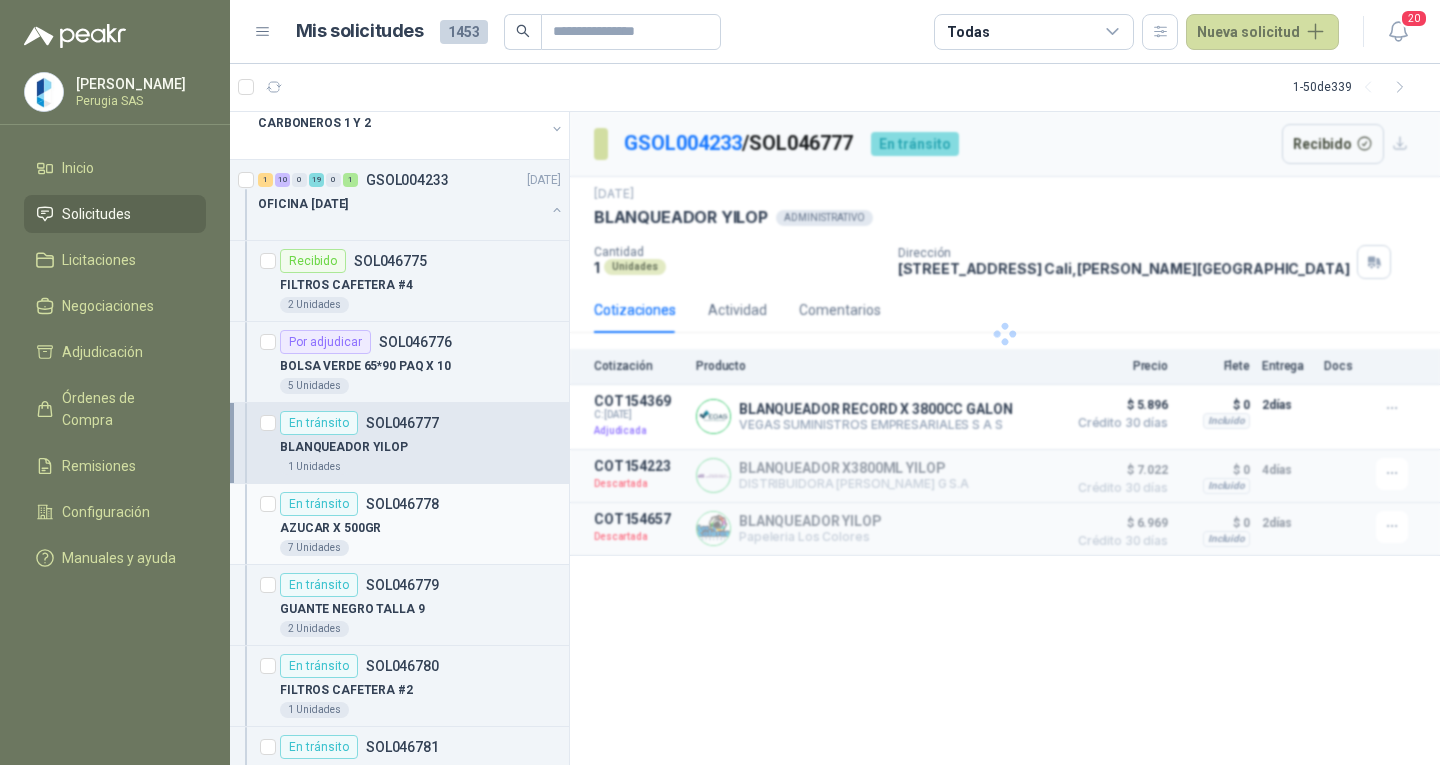 click on "SOL046778" at bounding box center [402, 504] 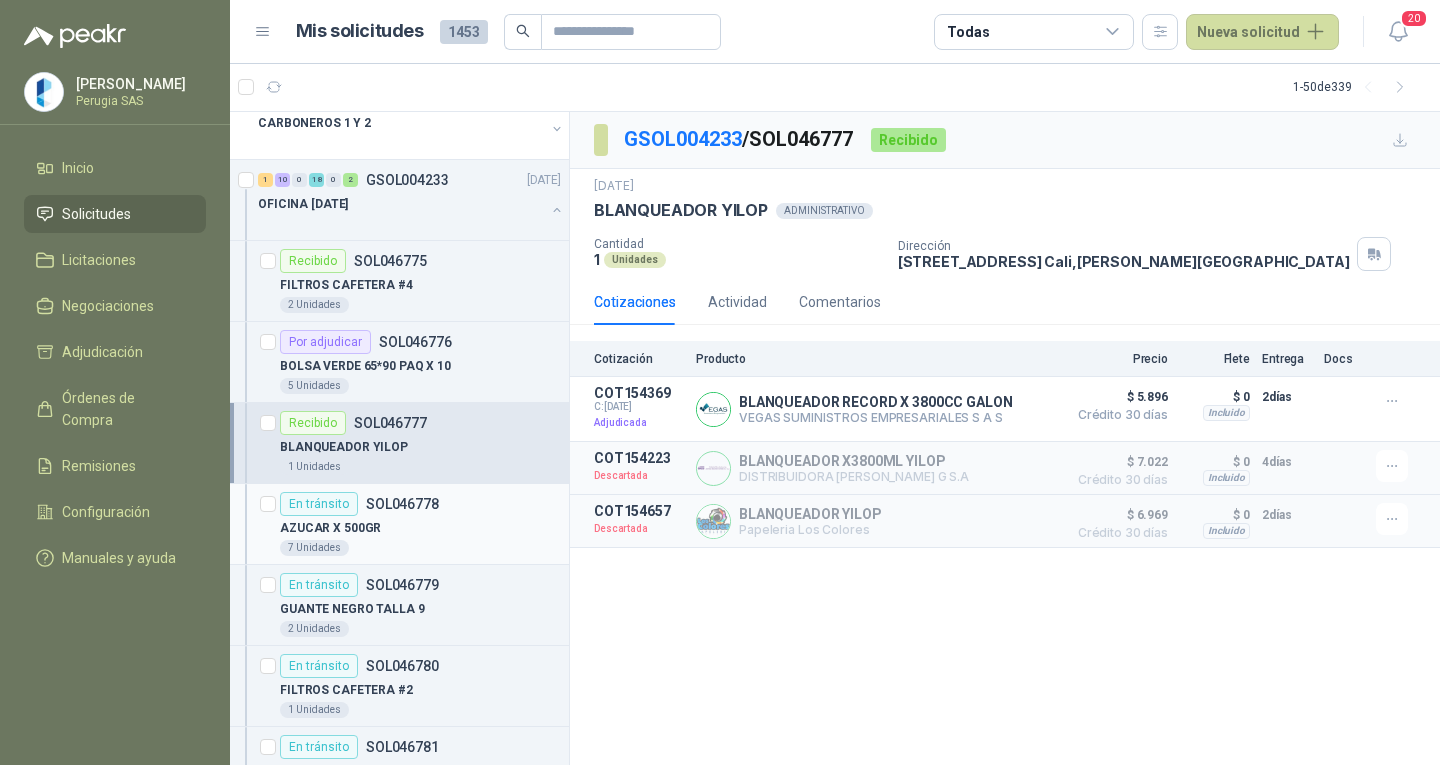 click on "SOL046778" at bounding box center (402, 504) 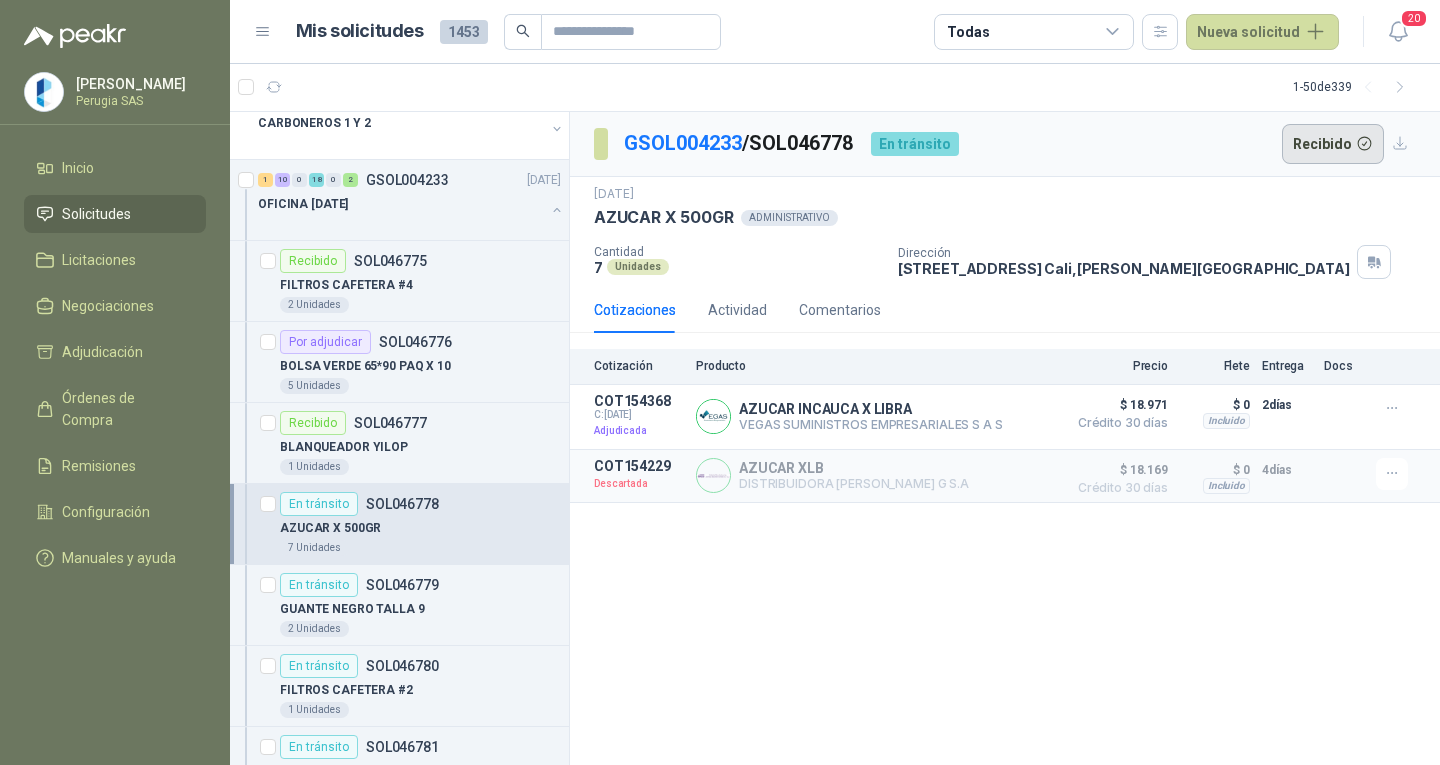 click on "Recibido" at bounding box center (1333, 144) 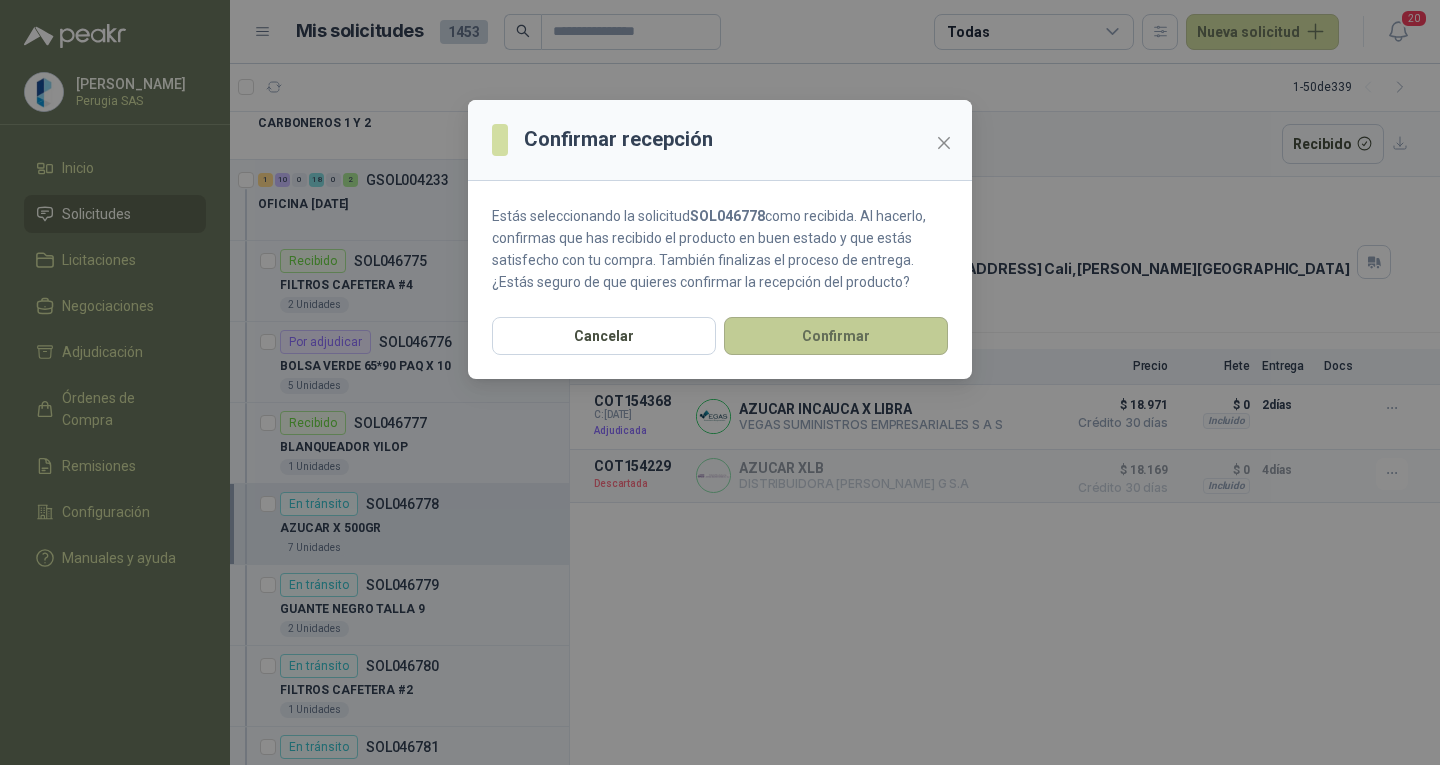 click on "Confirmar" at bounding box center [836, 336] 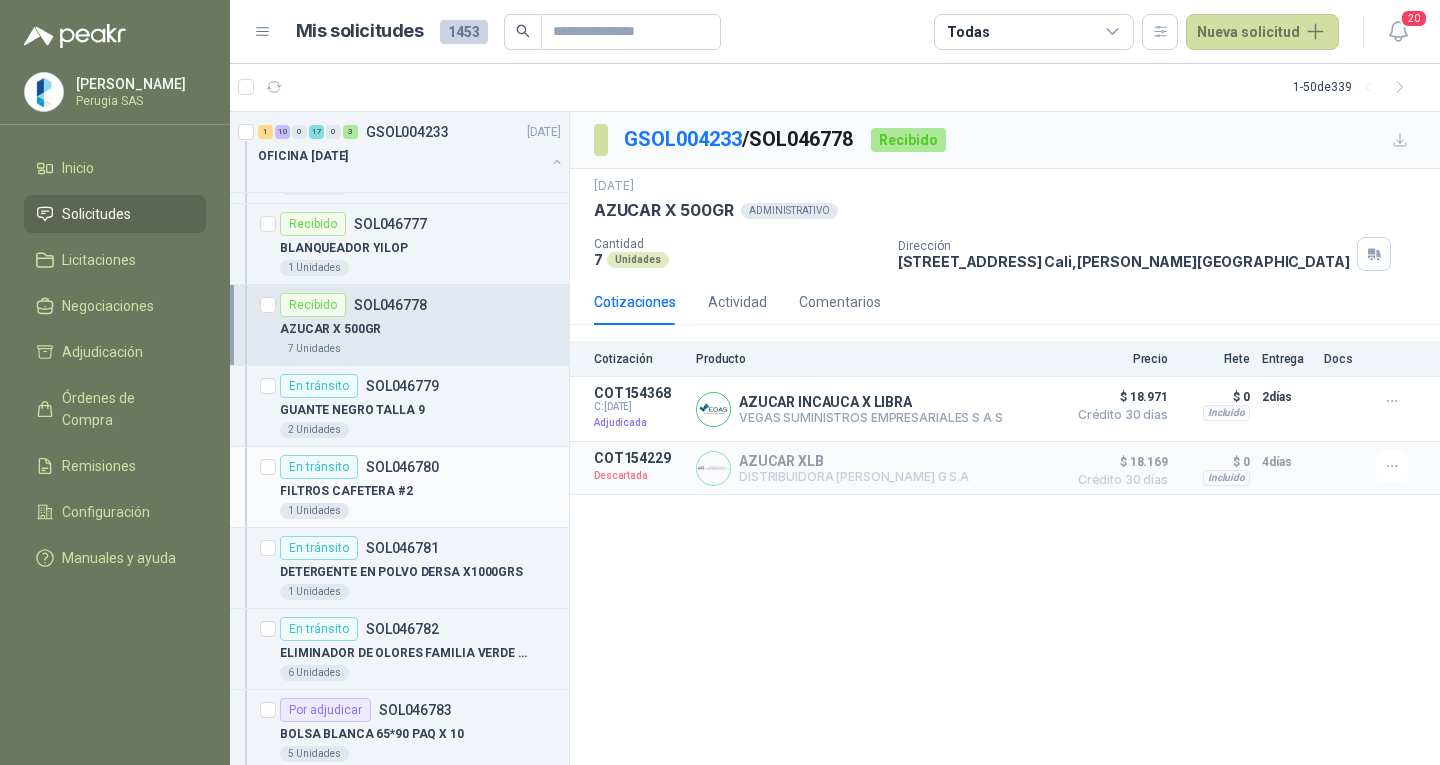 scroll, scrollTop: 800, scrollLeft: 0, axis: vertical 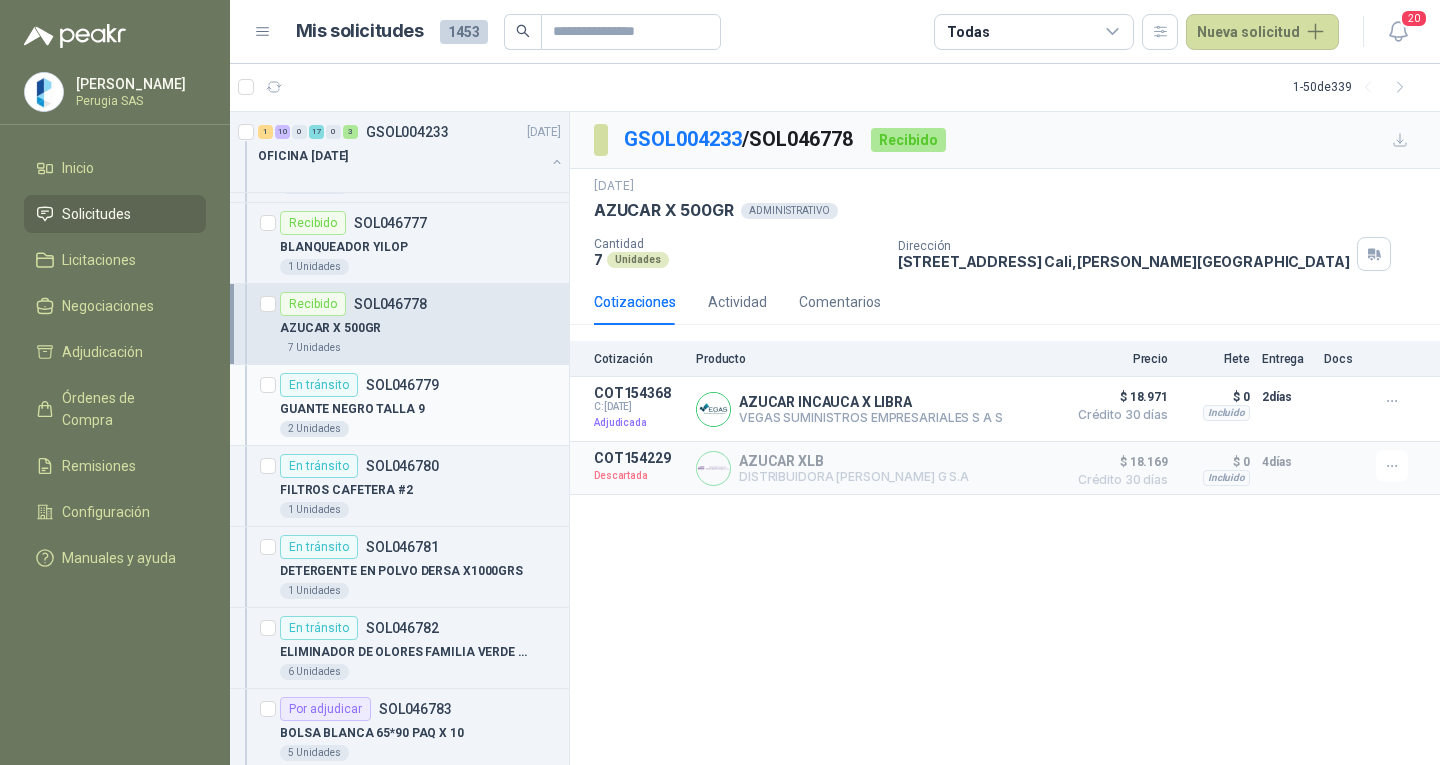 click on "En tránsito SOL046779" at bounding box center (420, 385) 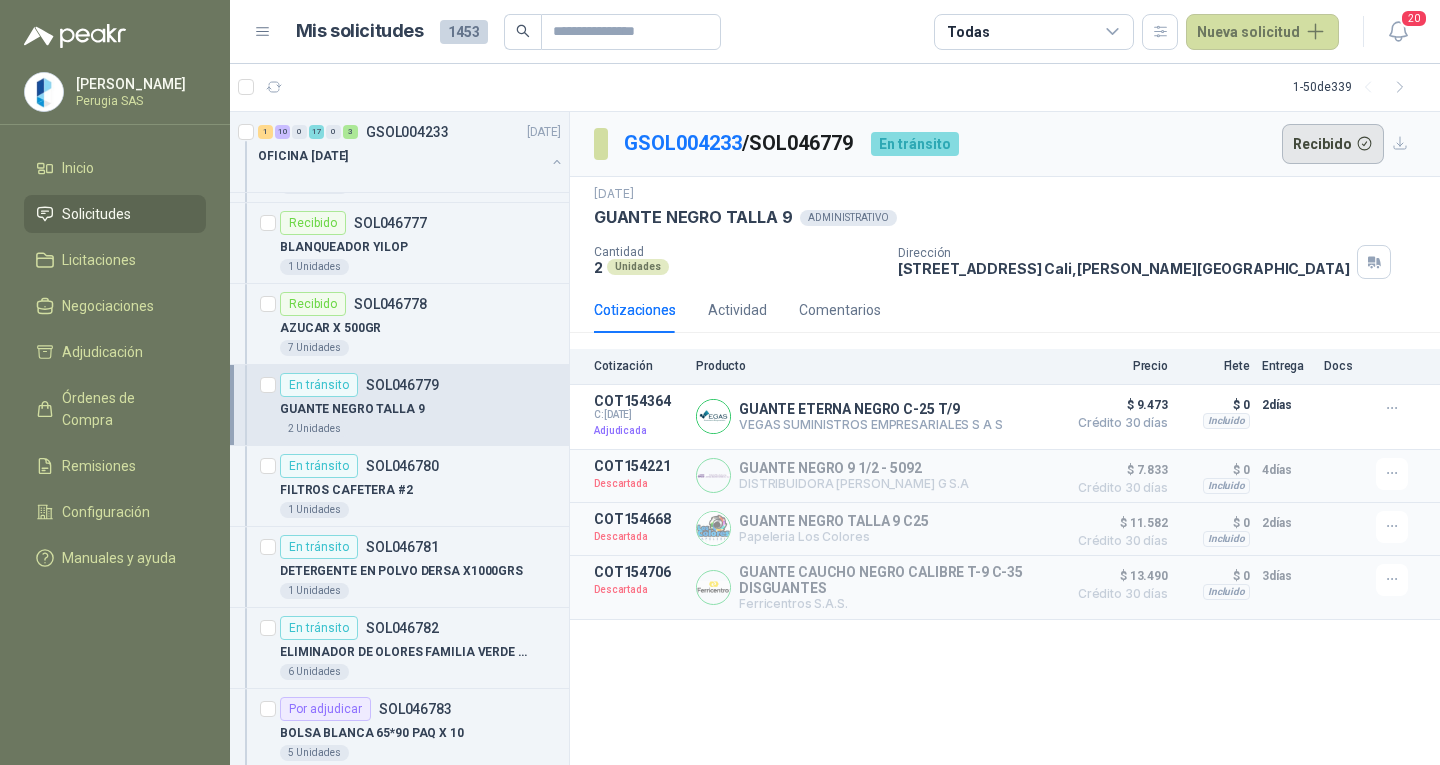 click on "Recibido" at bounding box center [1333, 144] 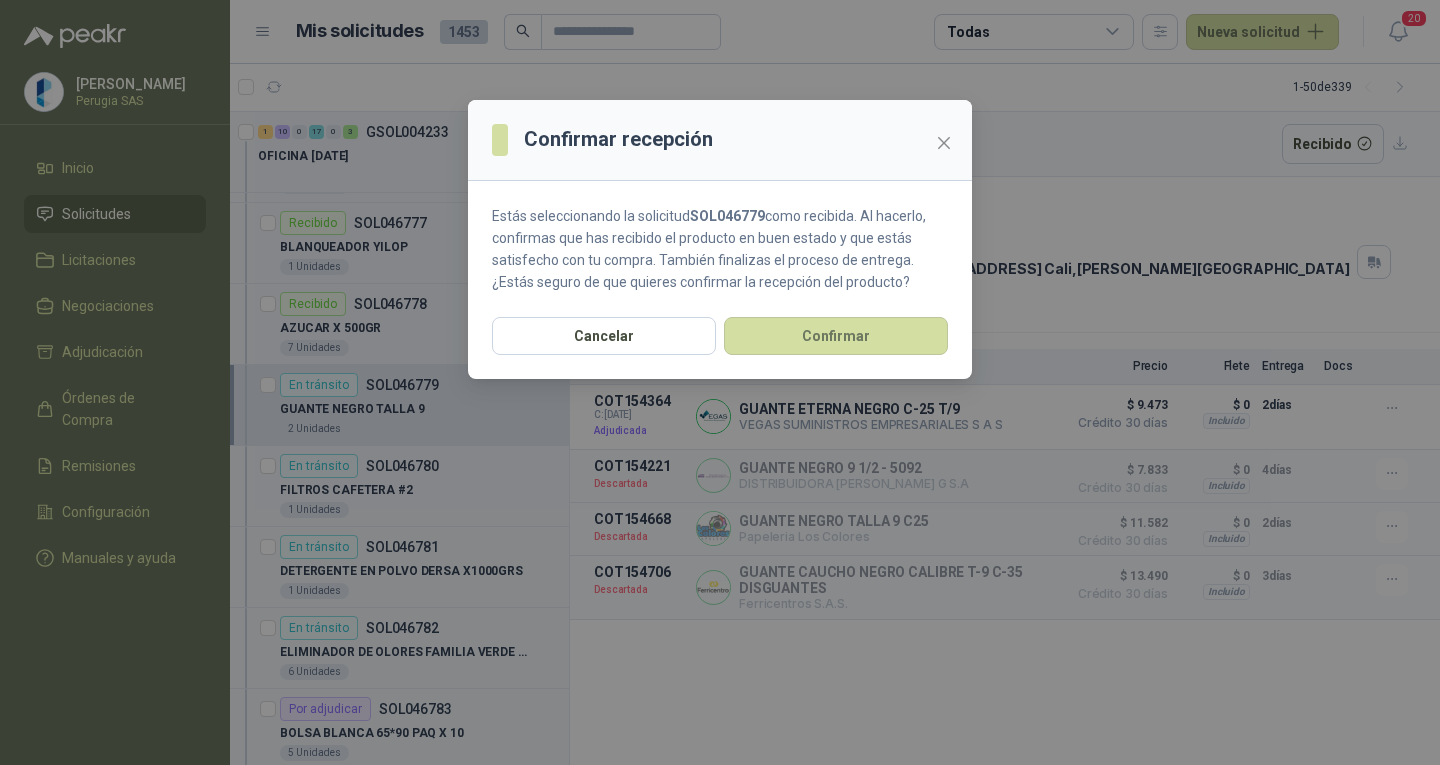 drag, startPoint x: 831, startPoint y: 344, endPoint x: 205, endPoint y: 567, distance: 664.5337 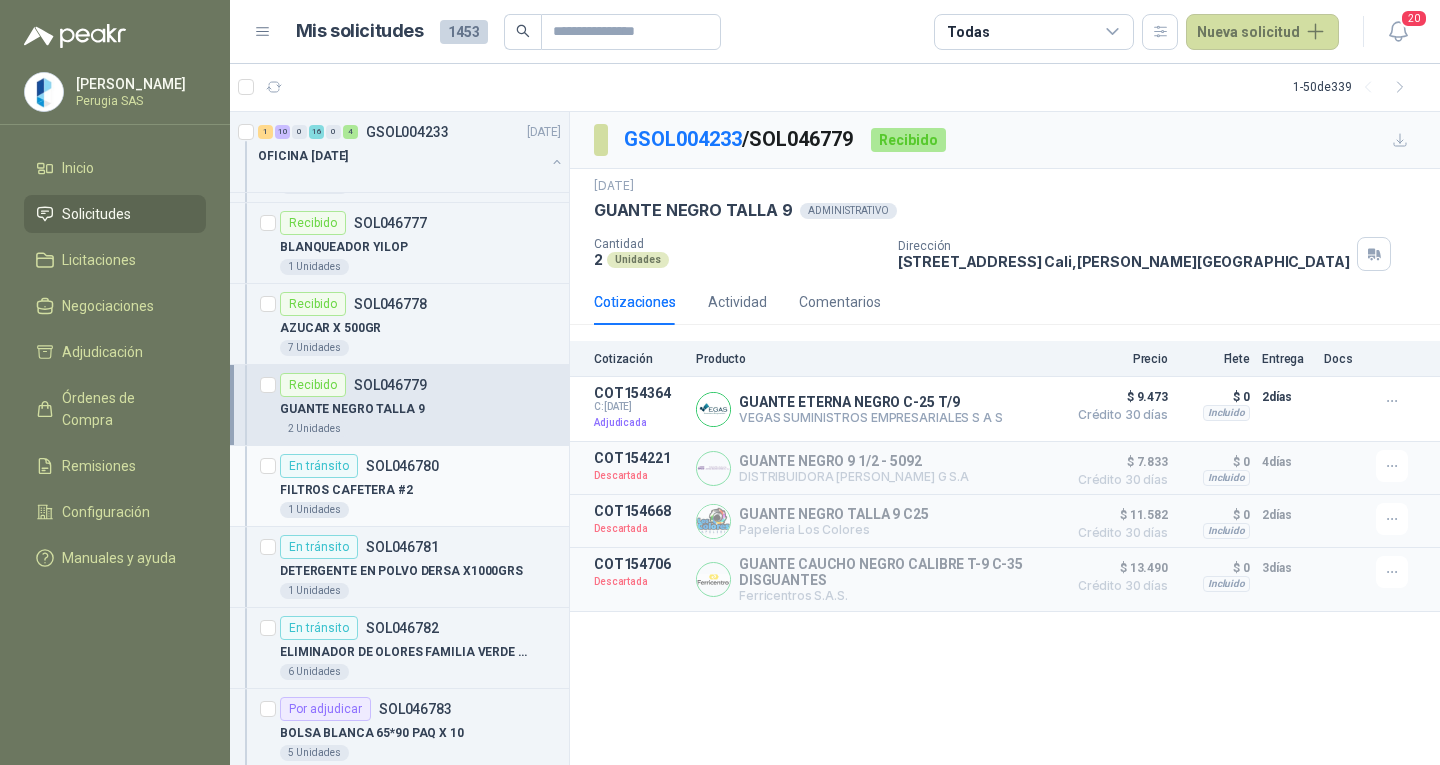 click on "FILTROS CAFETERA #2" at bounding box center (346, 490) 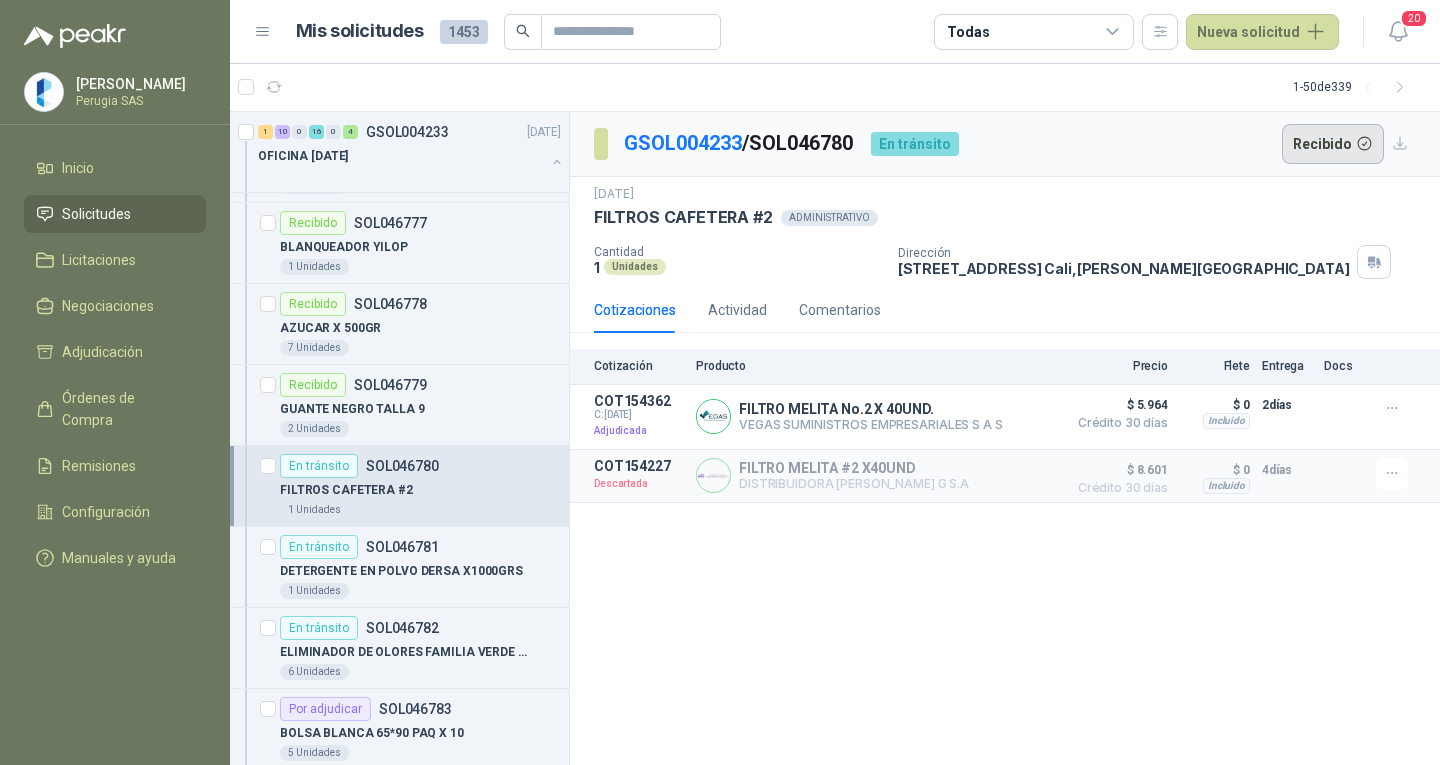 click on "Recibido" at bounding box center (1333, 144) 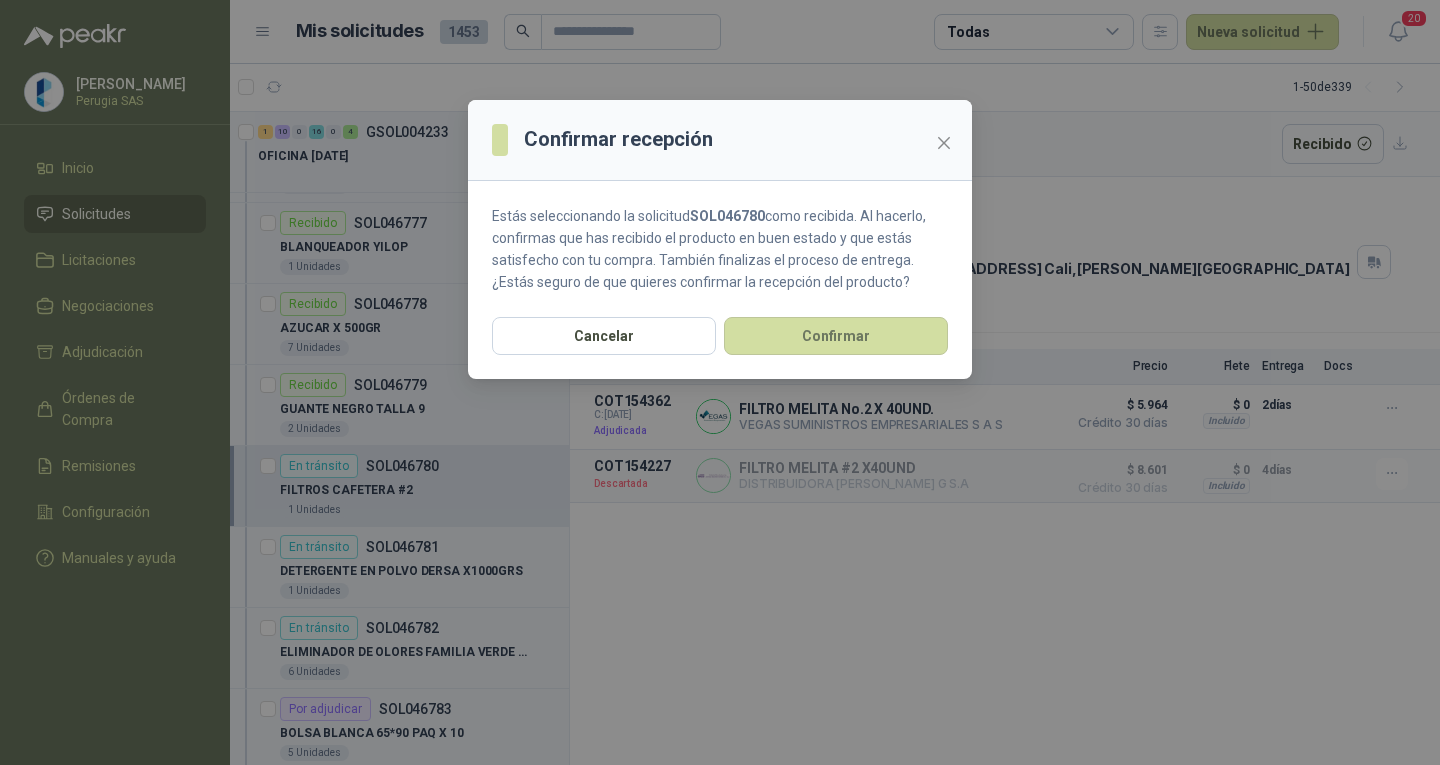 drag, startPoint x: 873, startPoint y: 347, endPoint x: 495, endPoint y: 416, distance: 384.246 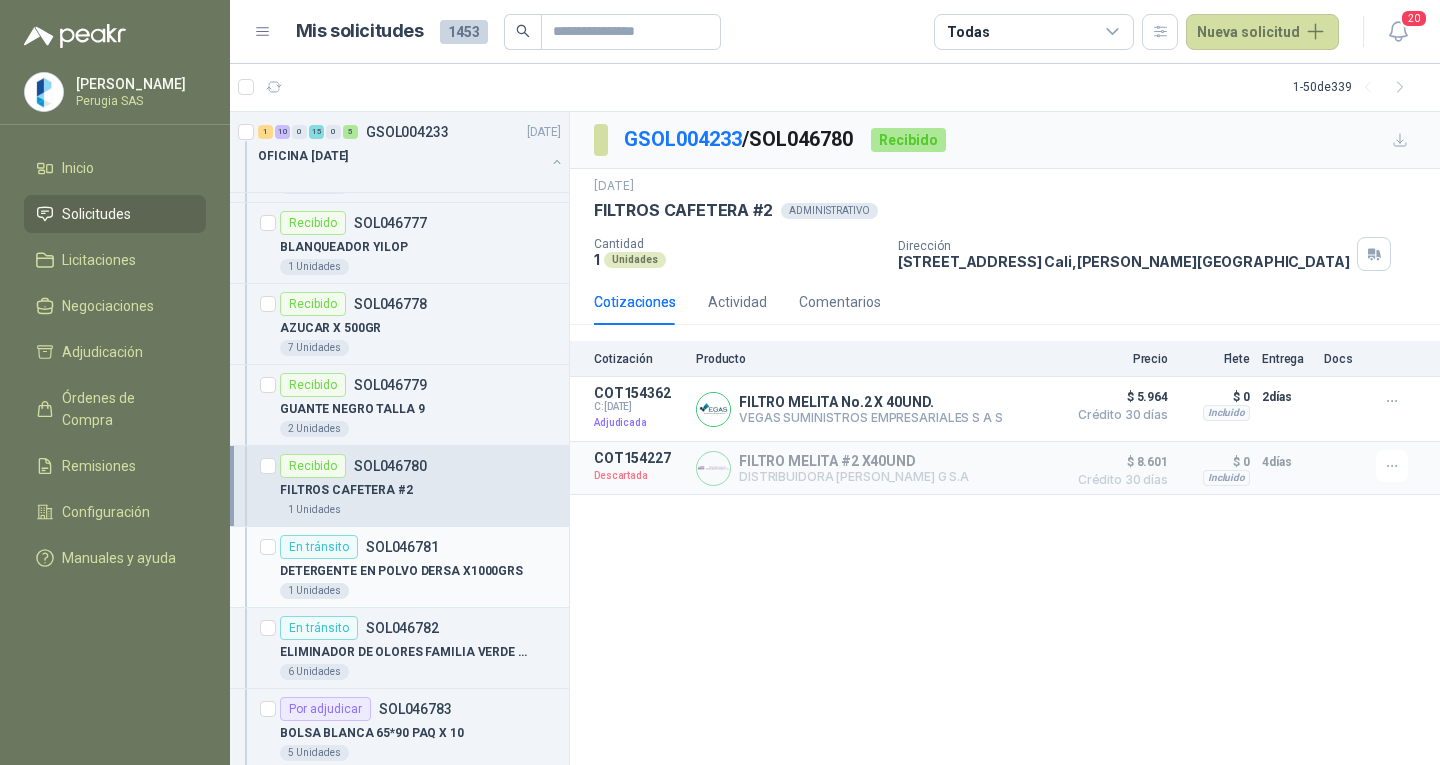 click on "DETERGENTE EN POLVO DERSA X1000GRS" at bounding box center (401, 571) 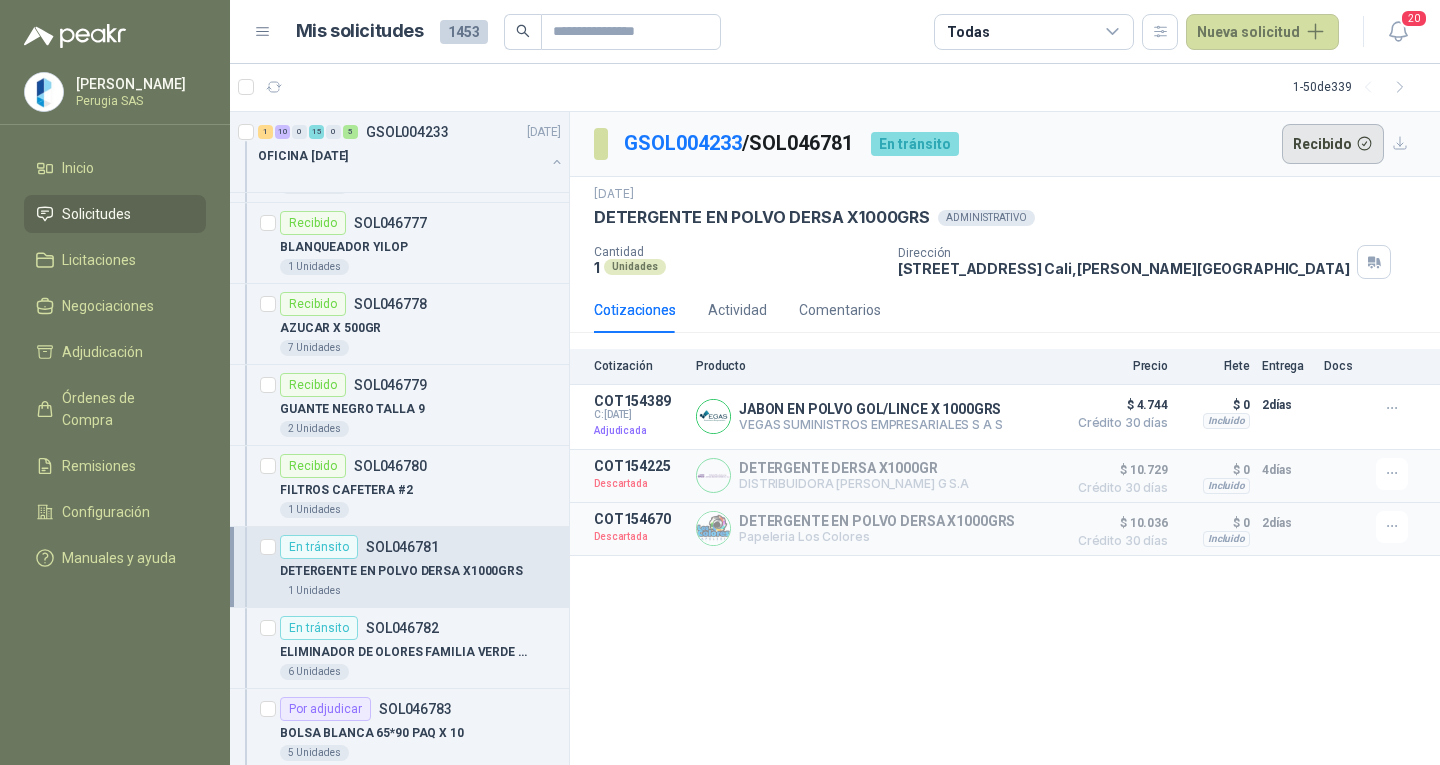 click on "Recibido" at bounding box center (1333, 144) 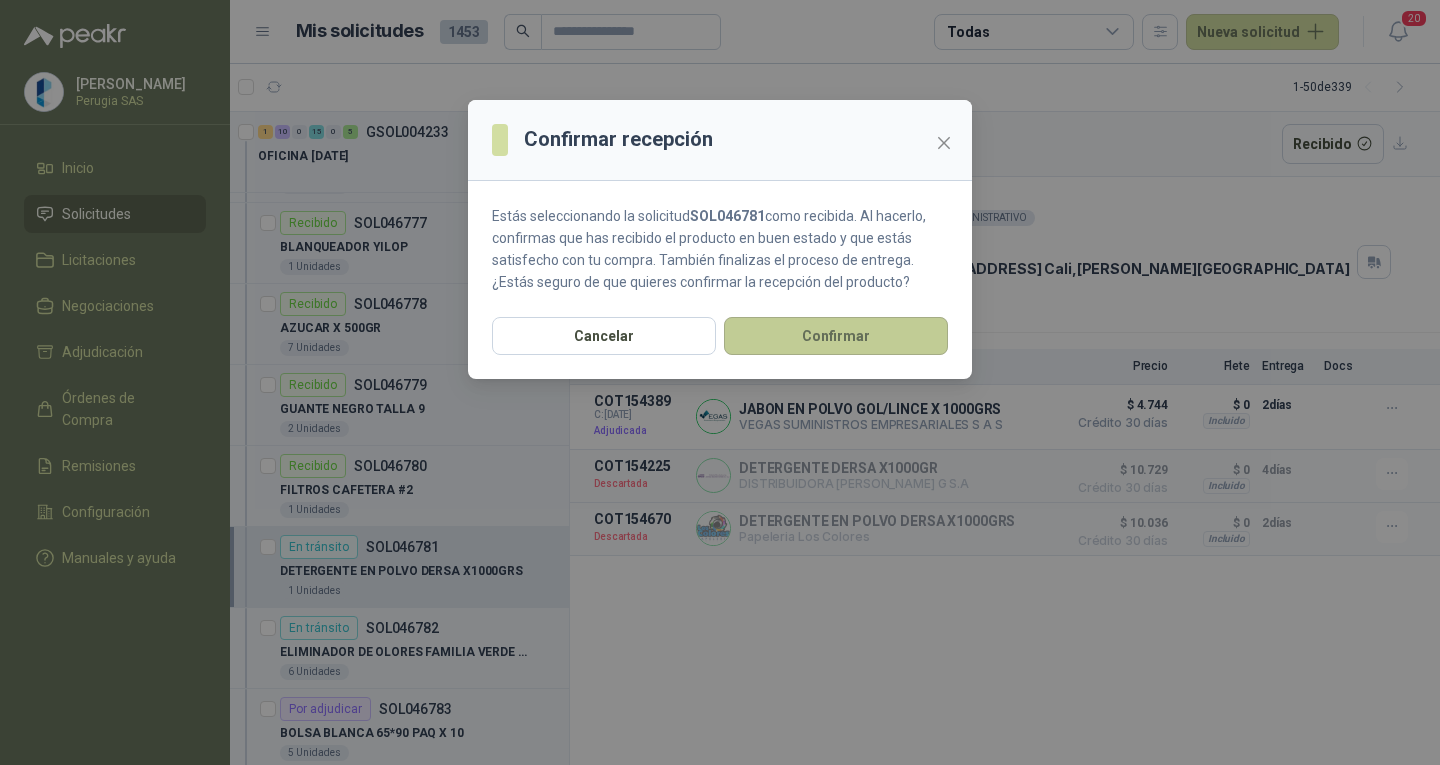 click on "Confirmar" at bounding box center [836, 336] 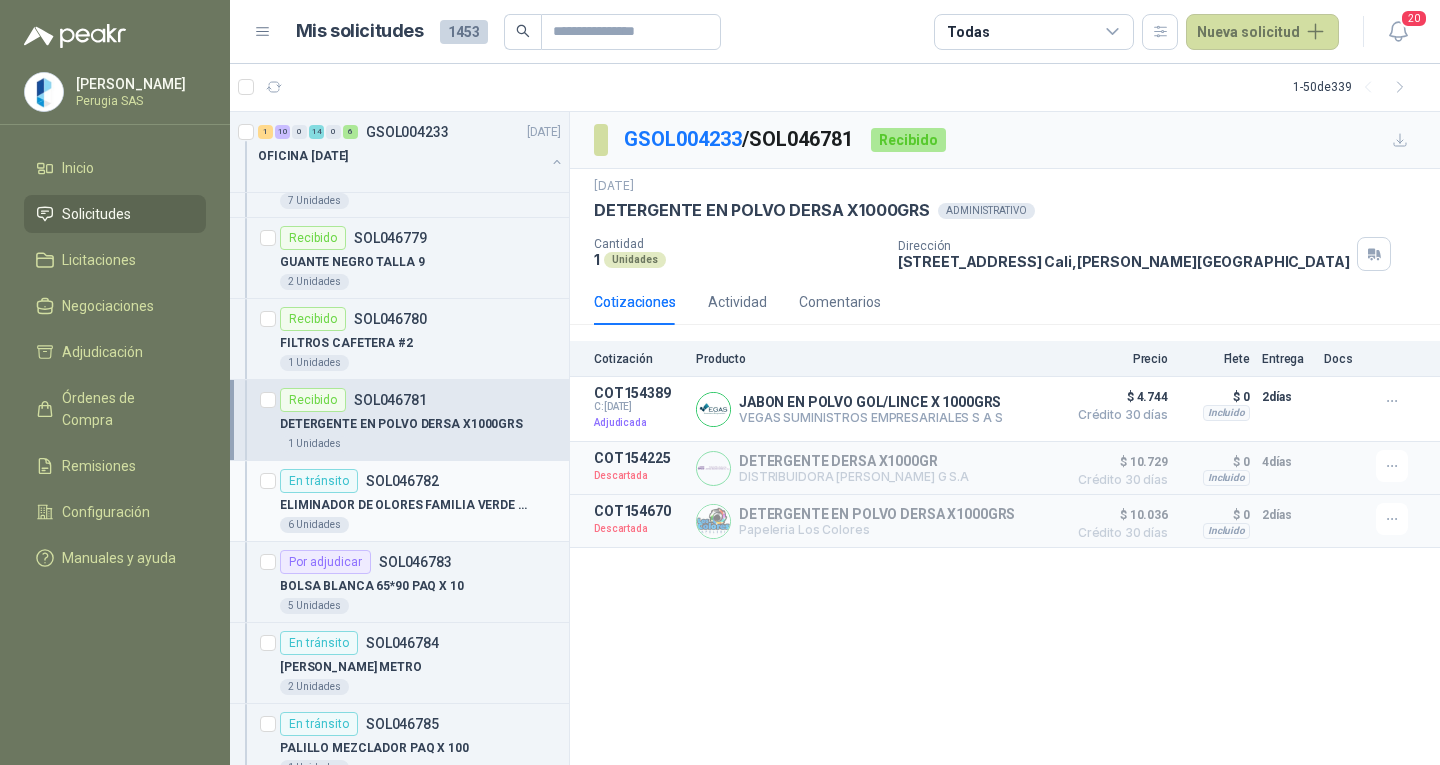 scroll, scrollTop: 1100, scrollLeft: 0, axis: vertical 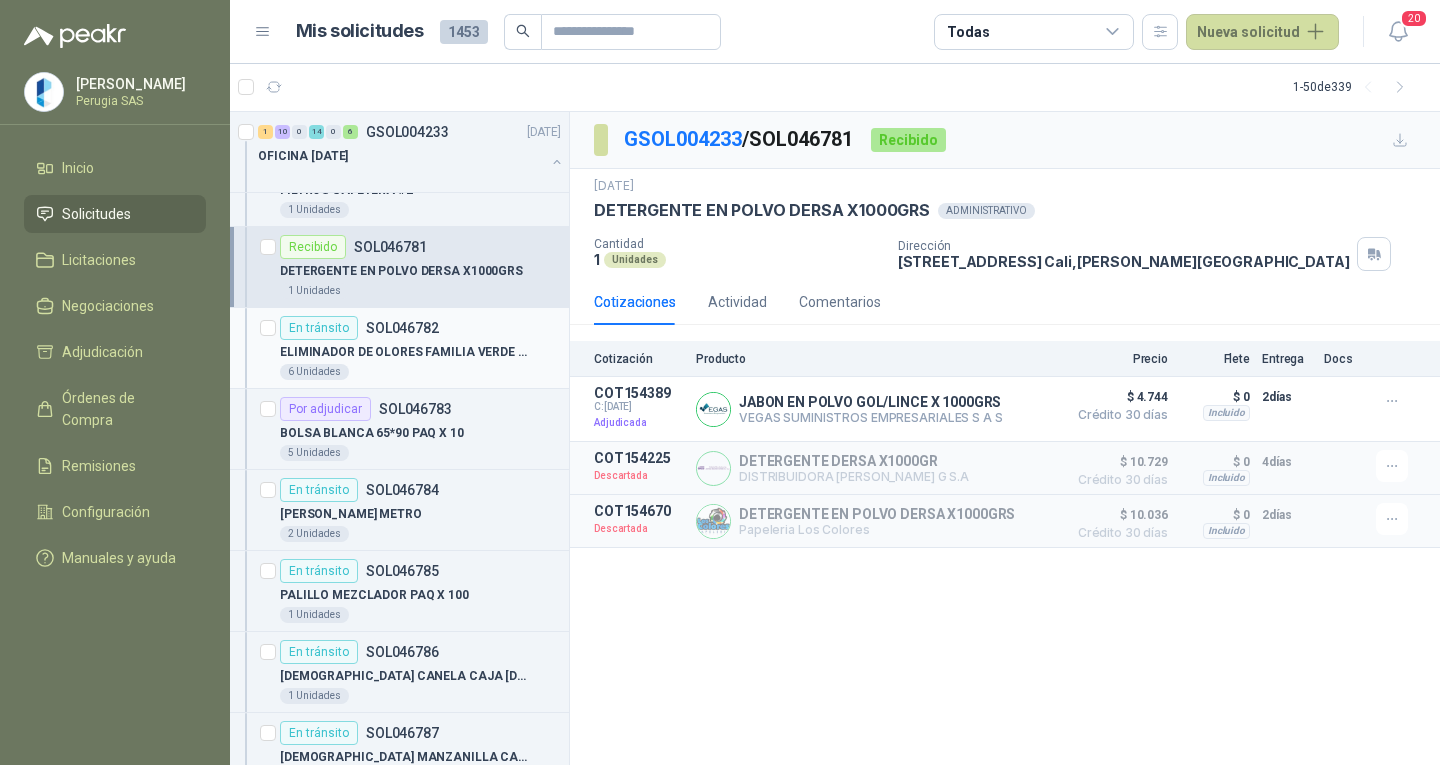 click on "ELIMINADOR DE OLORES FAMILIA VERDE - AZUL" at bounding box center [404, 352] 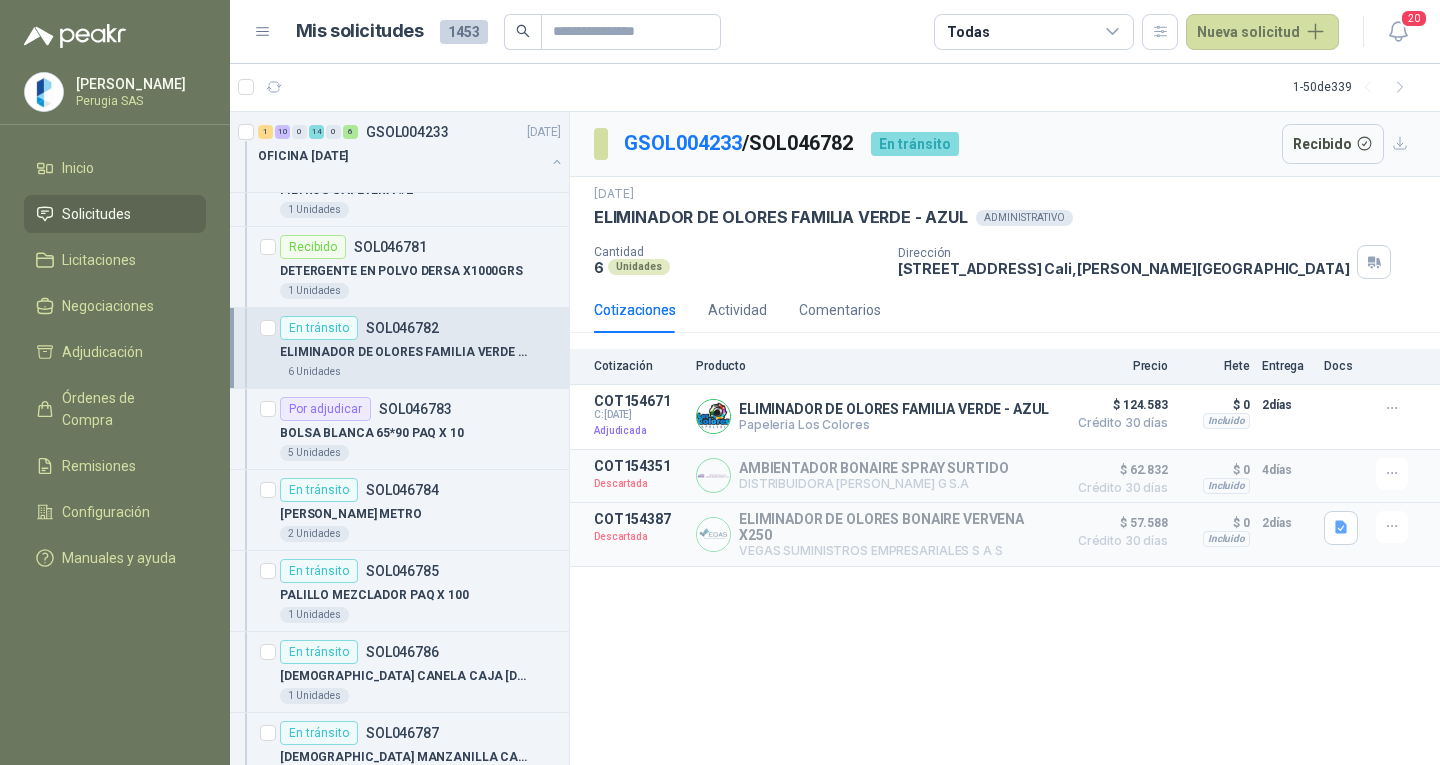 click on "Recibido" at bounding box center (1333, 144) 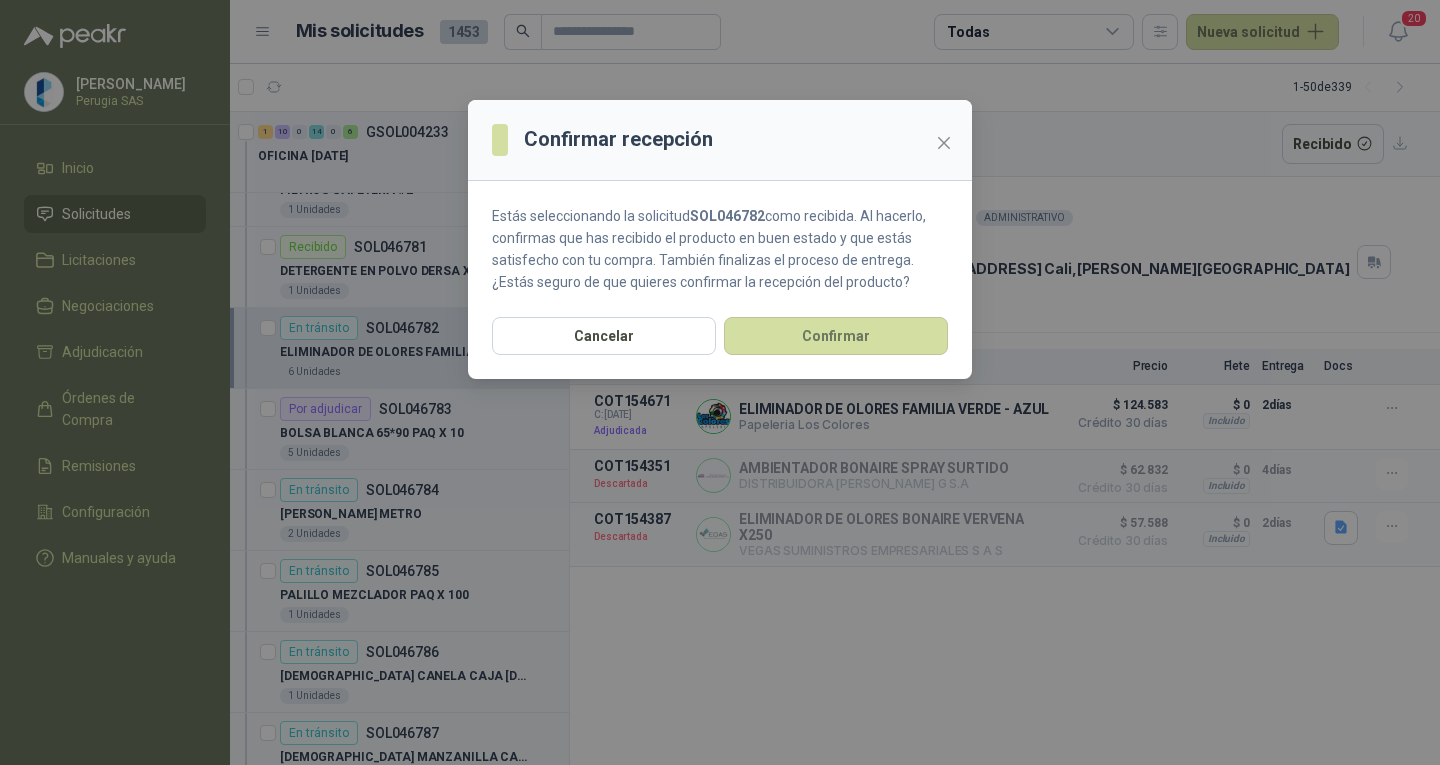 drag, startPoint x: 800, startPoint y: 342, endPoint x: 631, endPoint y: 363, distance: 170.29973 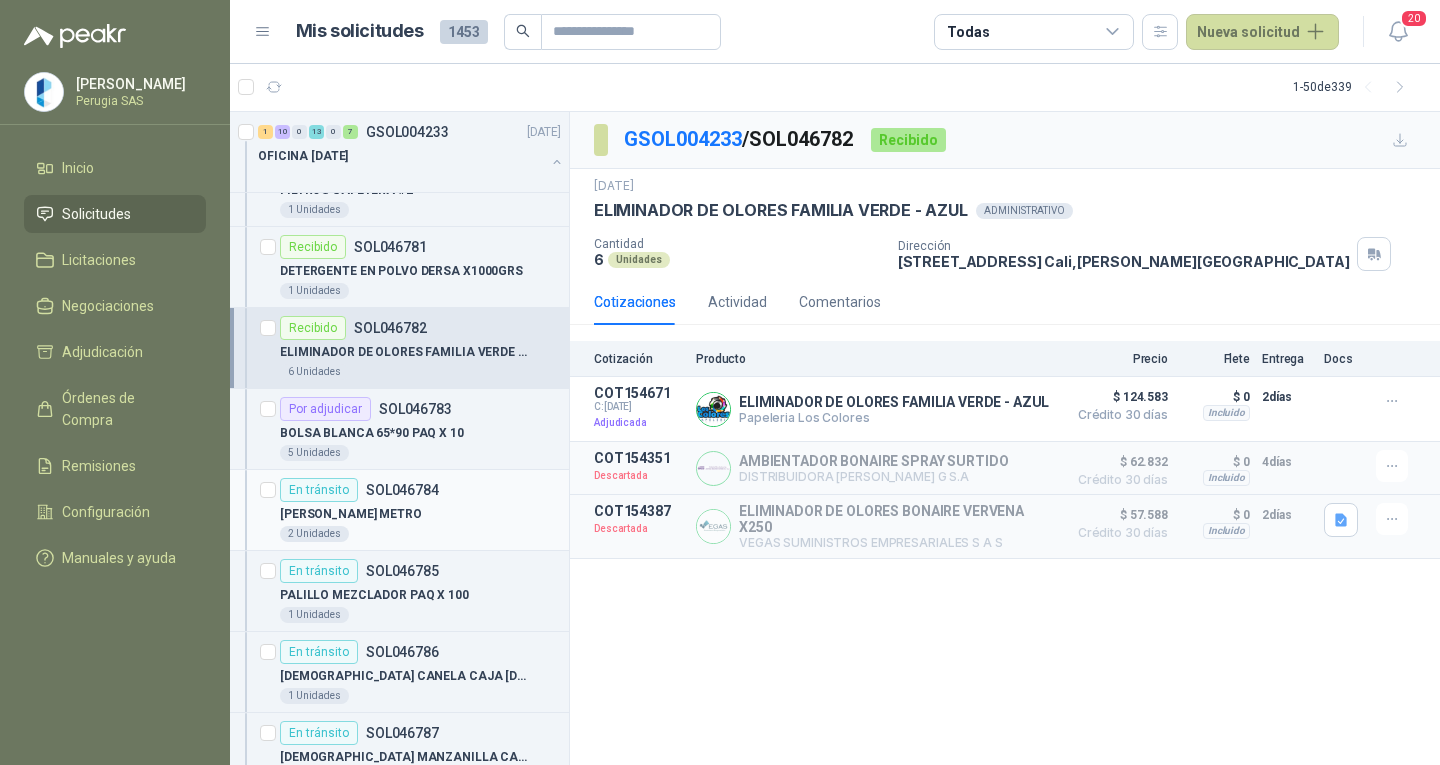 click on "[PERSON_NAME] METRO" at bounding box center (420, 514) 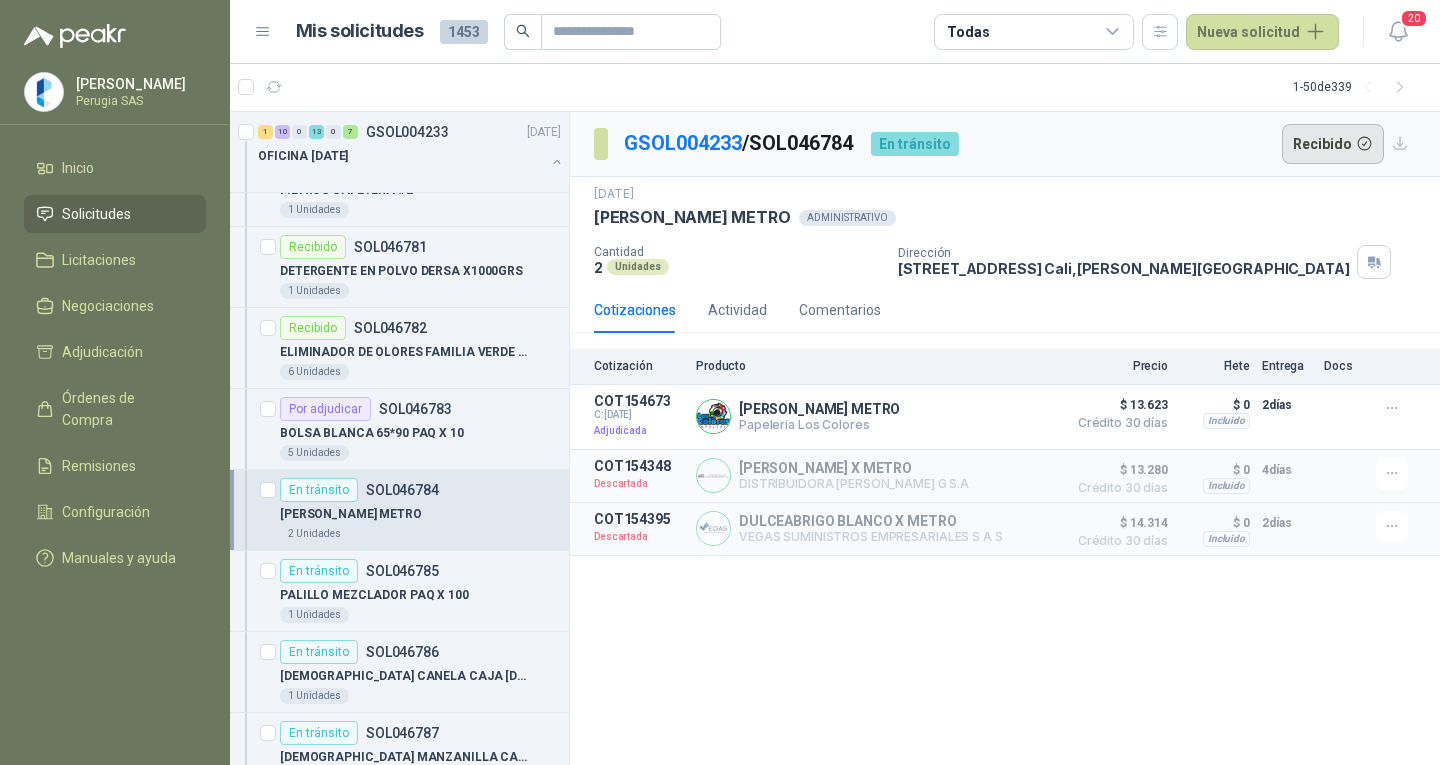 drag, startPoint x: 1356, startPoint y: 167, endPoint x: 1354, endPoint y: 143, distance: 24.083189 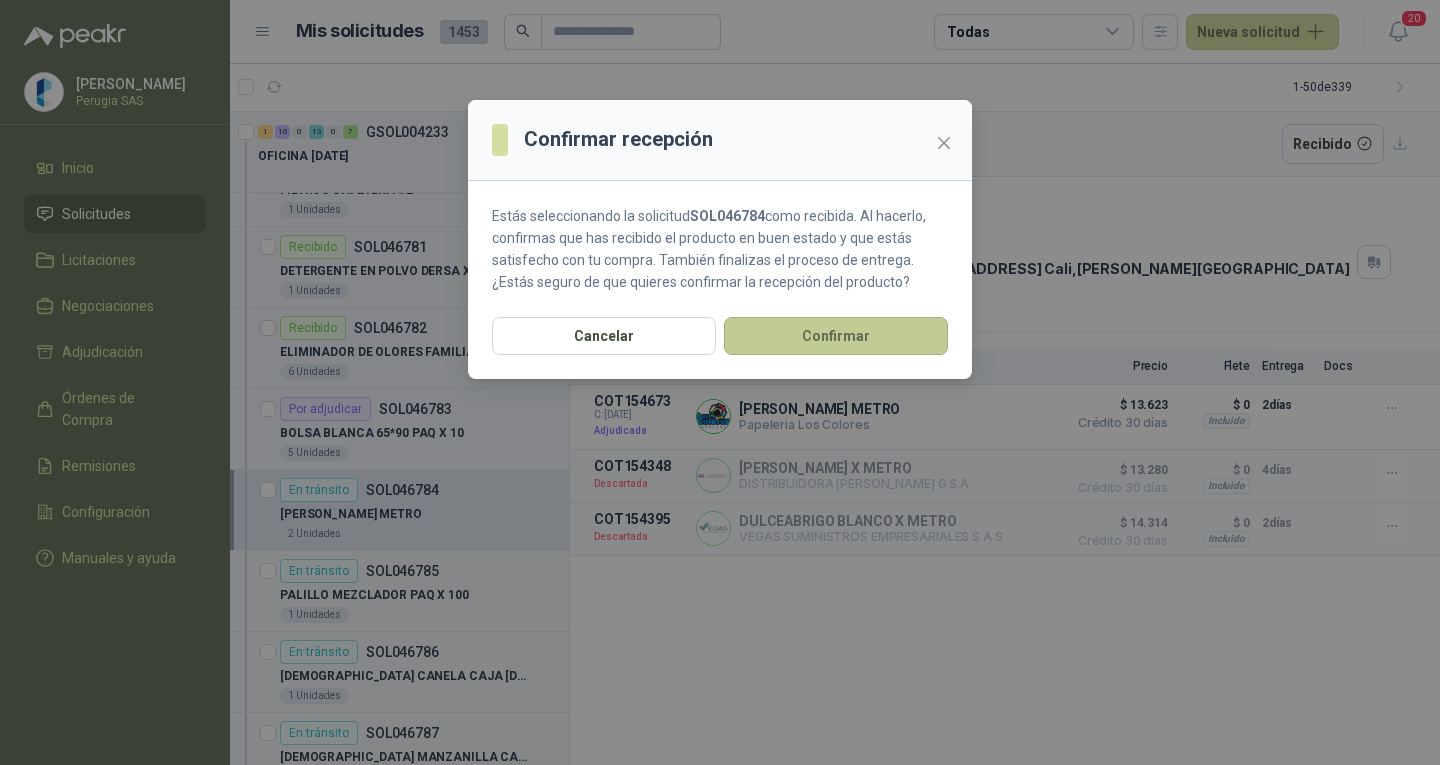 click on "Confirmar" at bounding box center (836, 336) 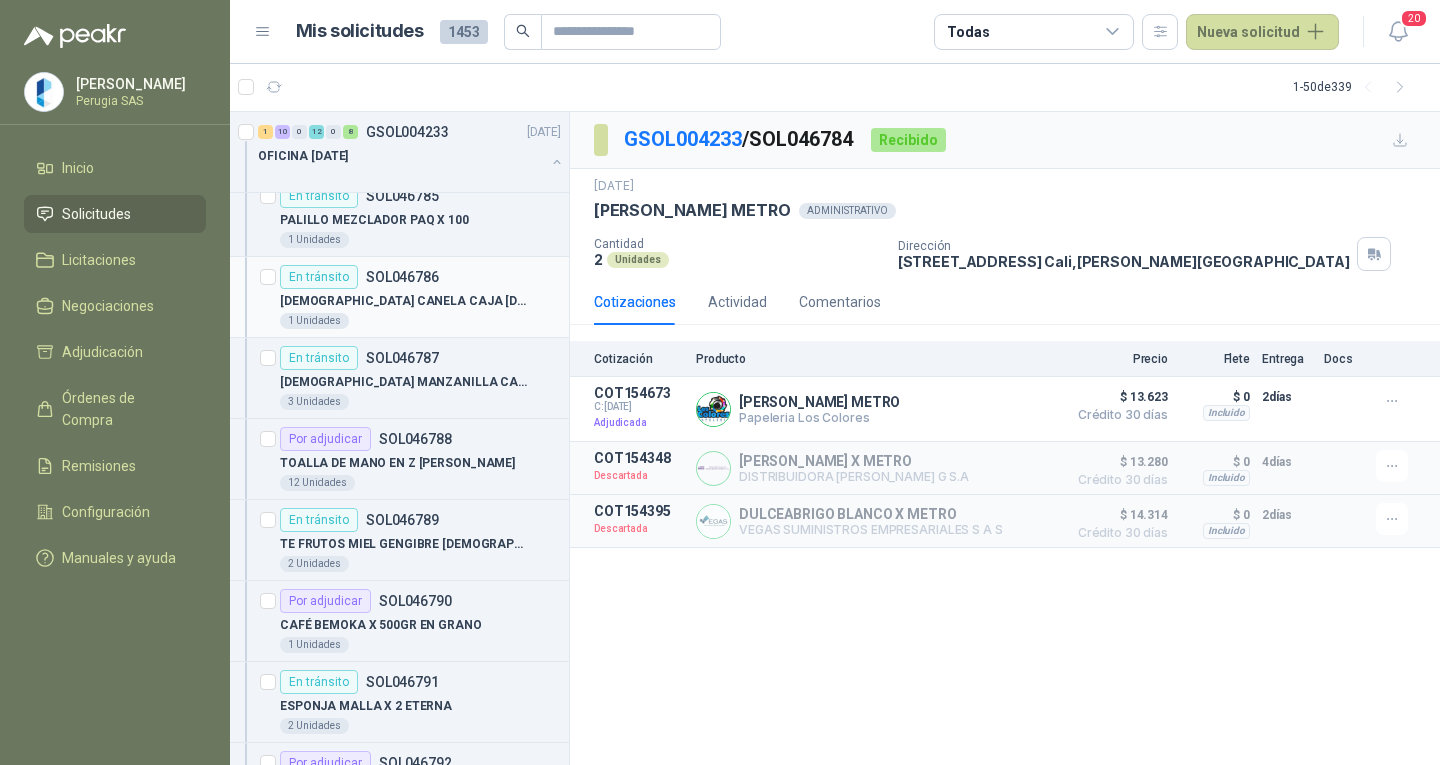 scroll, scrollTop: 1500, scrollLeft: 0, axis: vertical 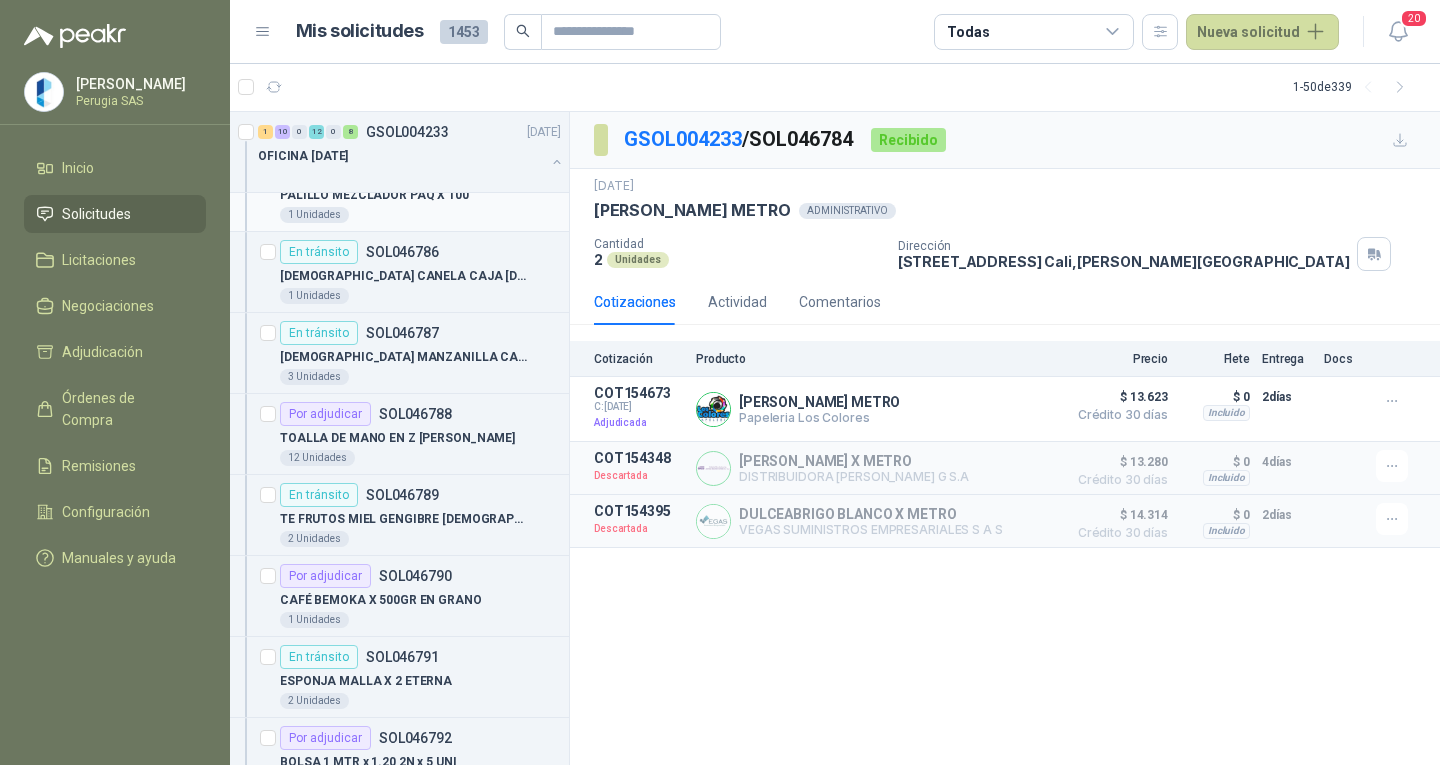 click on "1   Unidades" at bounding box center (420, 215) 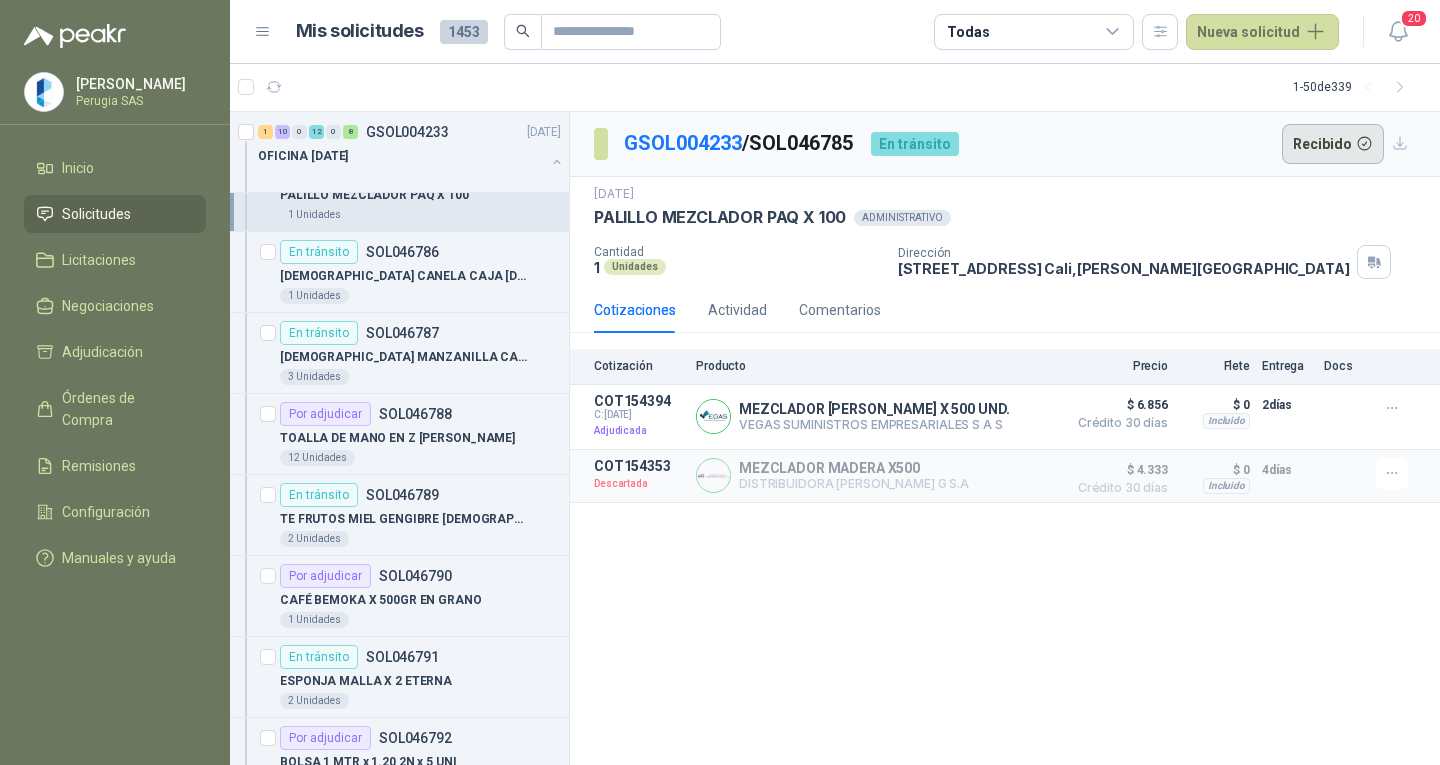 click on "Recibido" at bounding box center (1333, 144) 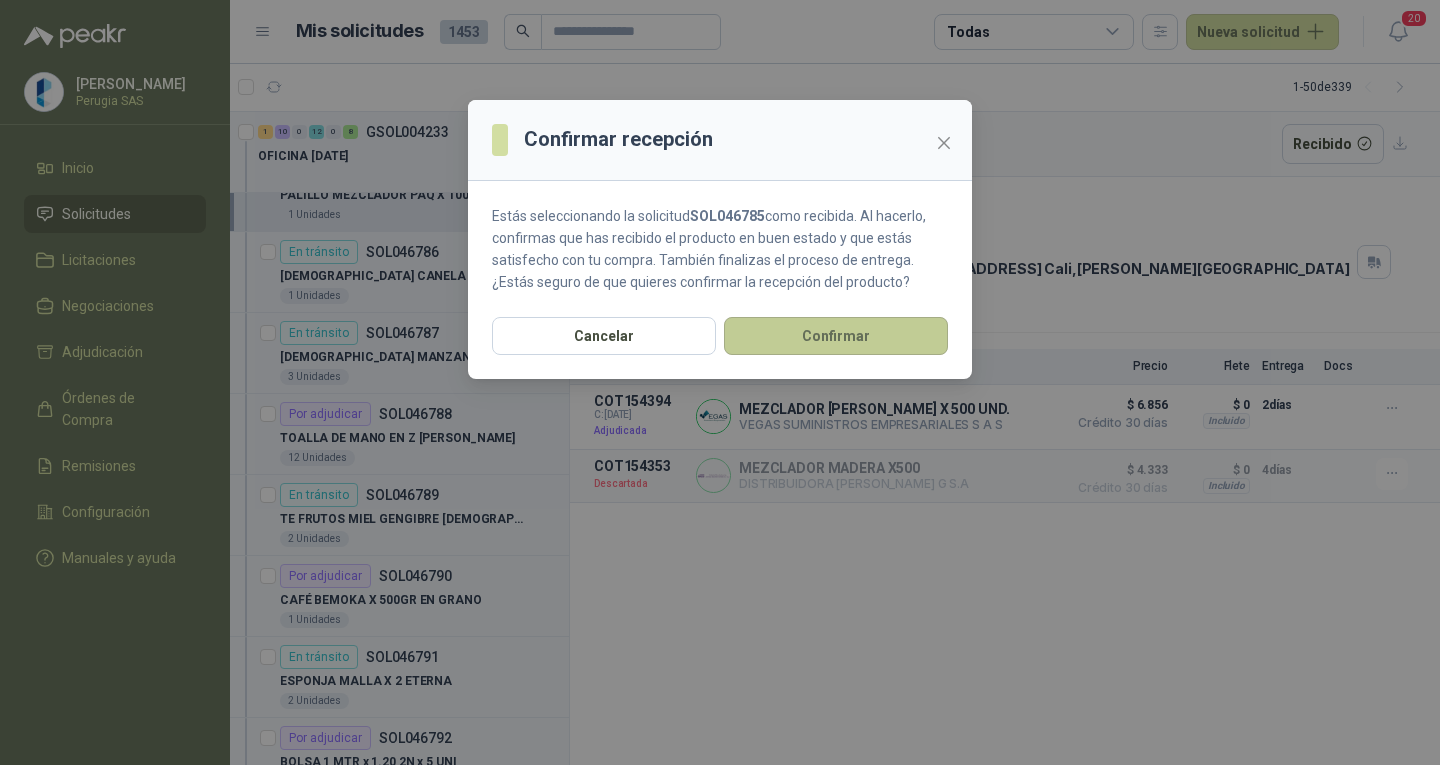 click on "Confirmar" at bounding box center [836, 336] 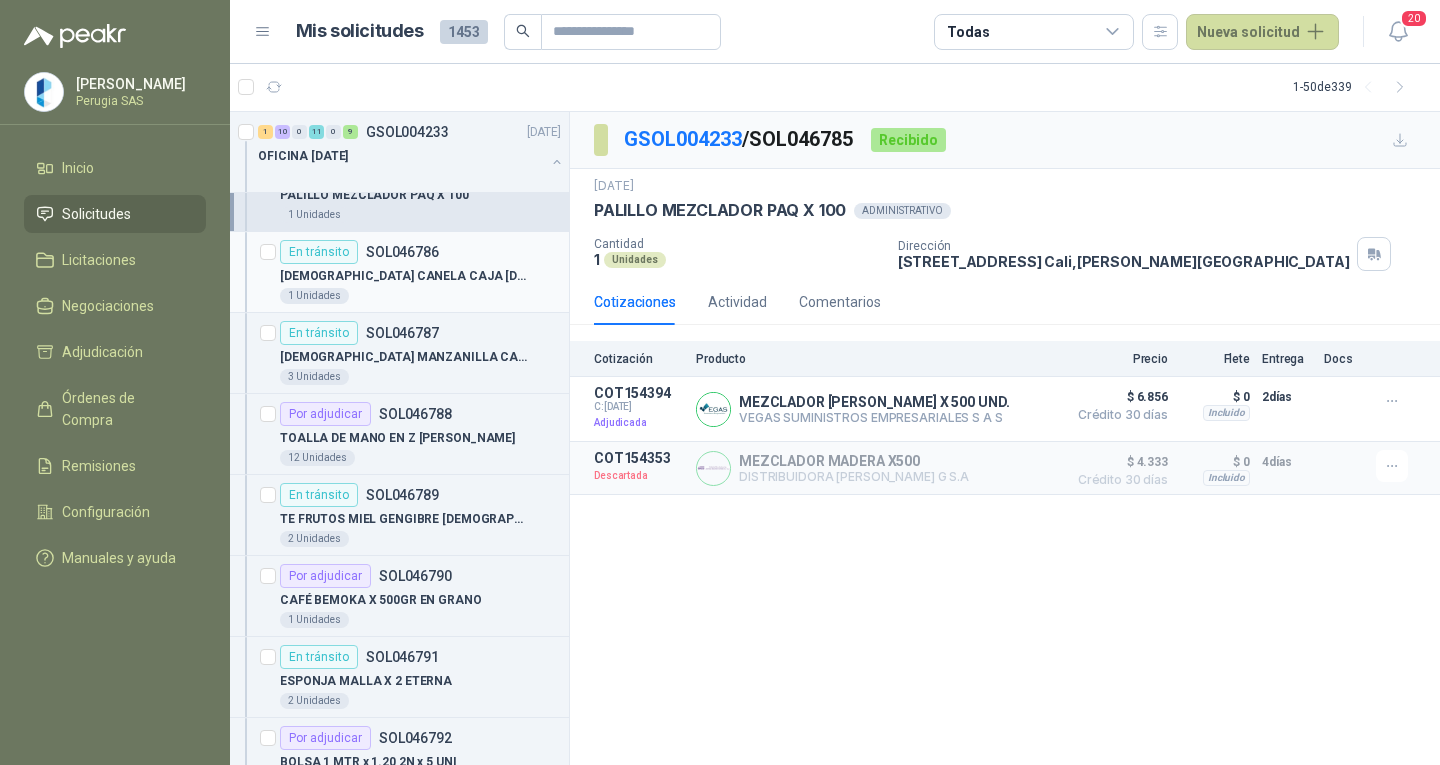 click on "En tránsito SOL046786 [DEMOGRAPHIC_DATA] CANELA CAJA HINDU 1   Unidades" at bounding box center [399, 272] 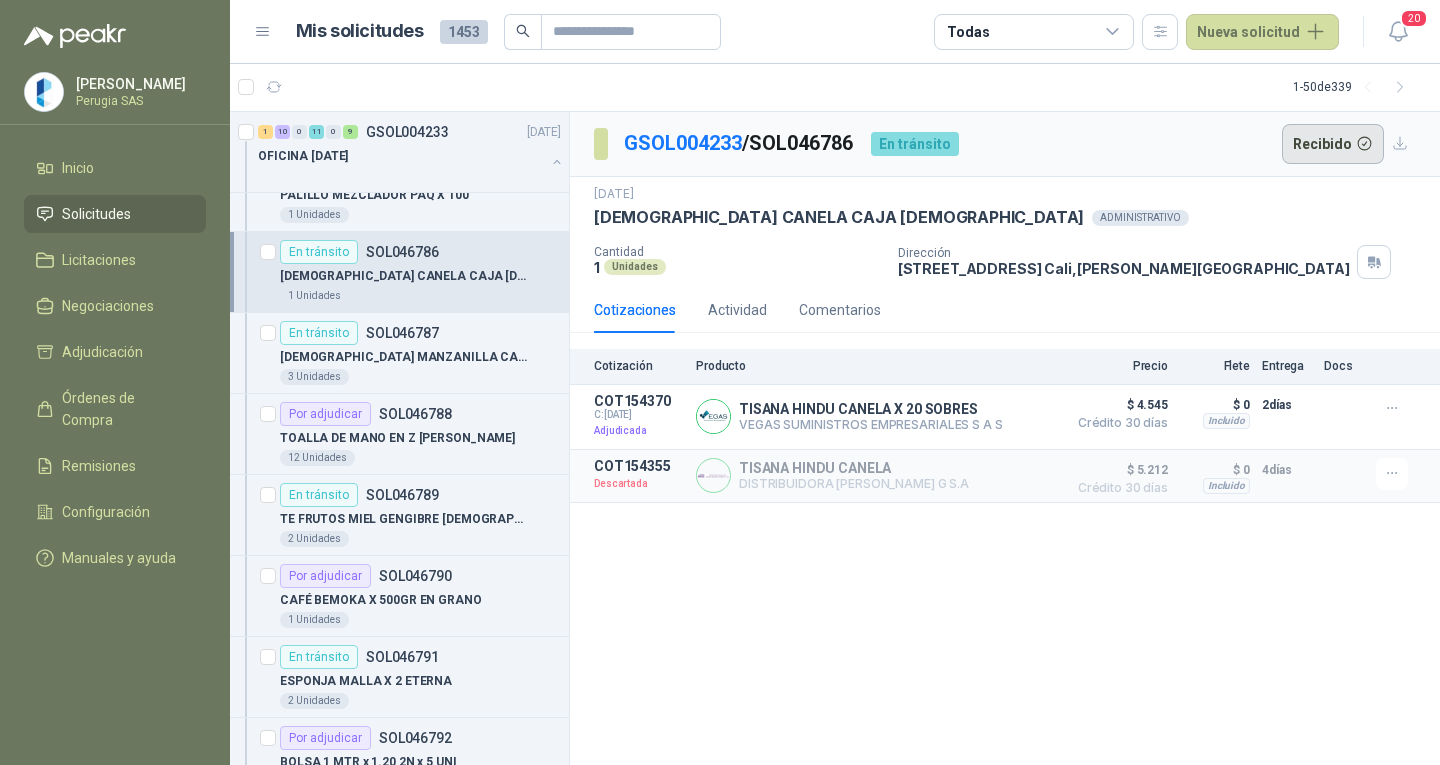 click on "Recibido" at bounding box center [1333, 144] 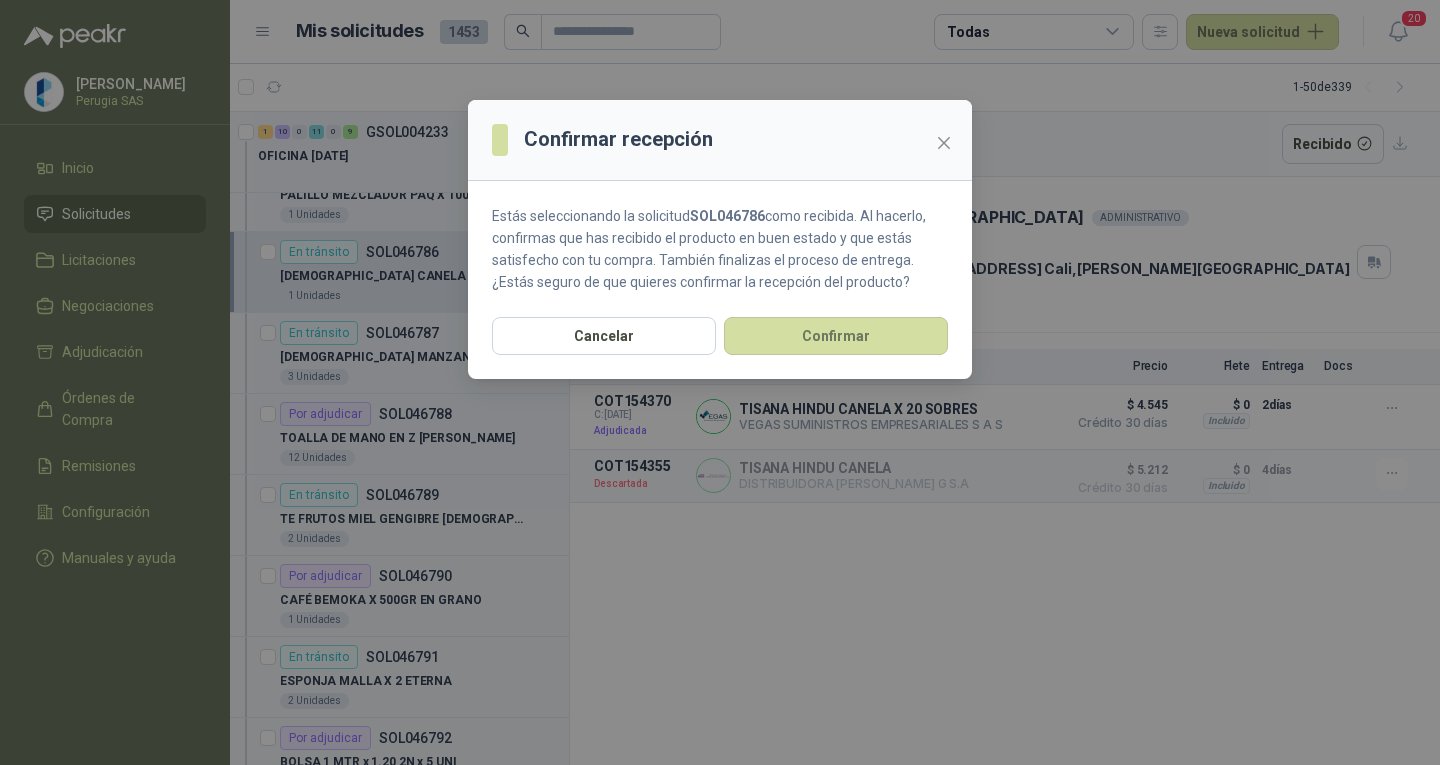 drag, startPoint x: 845, startPoint y: 323, endPoint x: 549, endPoint y: 307, distance: 296.43213 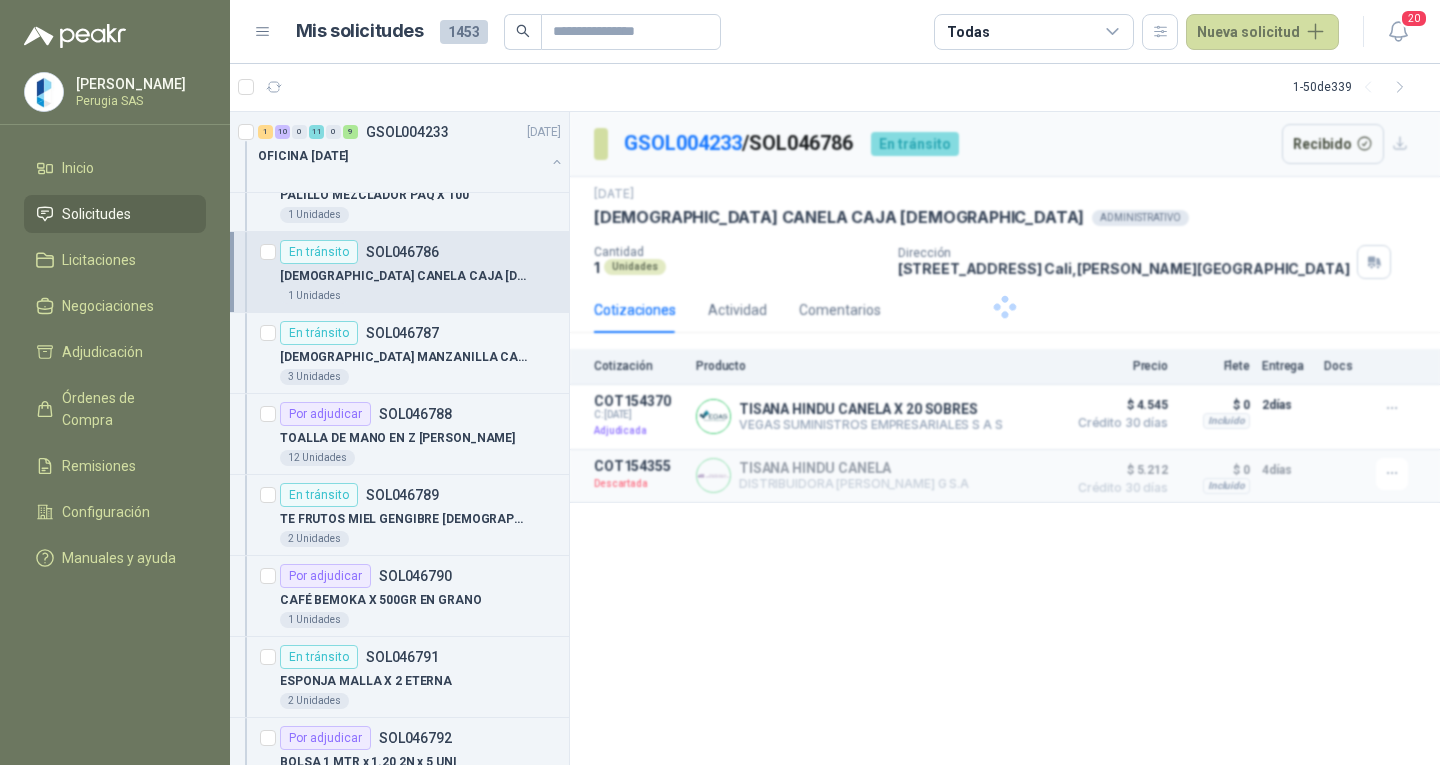 click on "Confirmar recepción Estás seleccionando la solicitud  SOL046786  como recibida. Al hacerlo, confirmas que has recibido el producto en buen estado y que estás satisfecho con tu compra. También finalizas el proceso de entrega. ¿Estás seguro de que quieres confirmar la recepción del producto? Cancelar Confirmar" at bounding box center [720, 382] 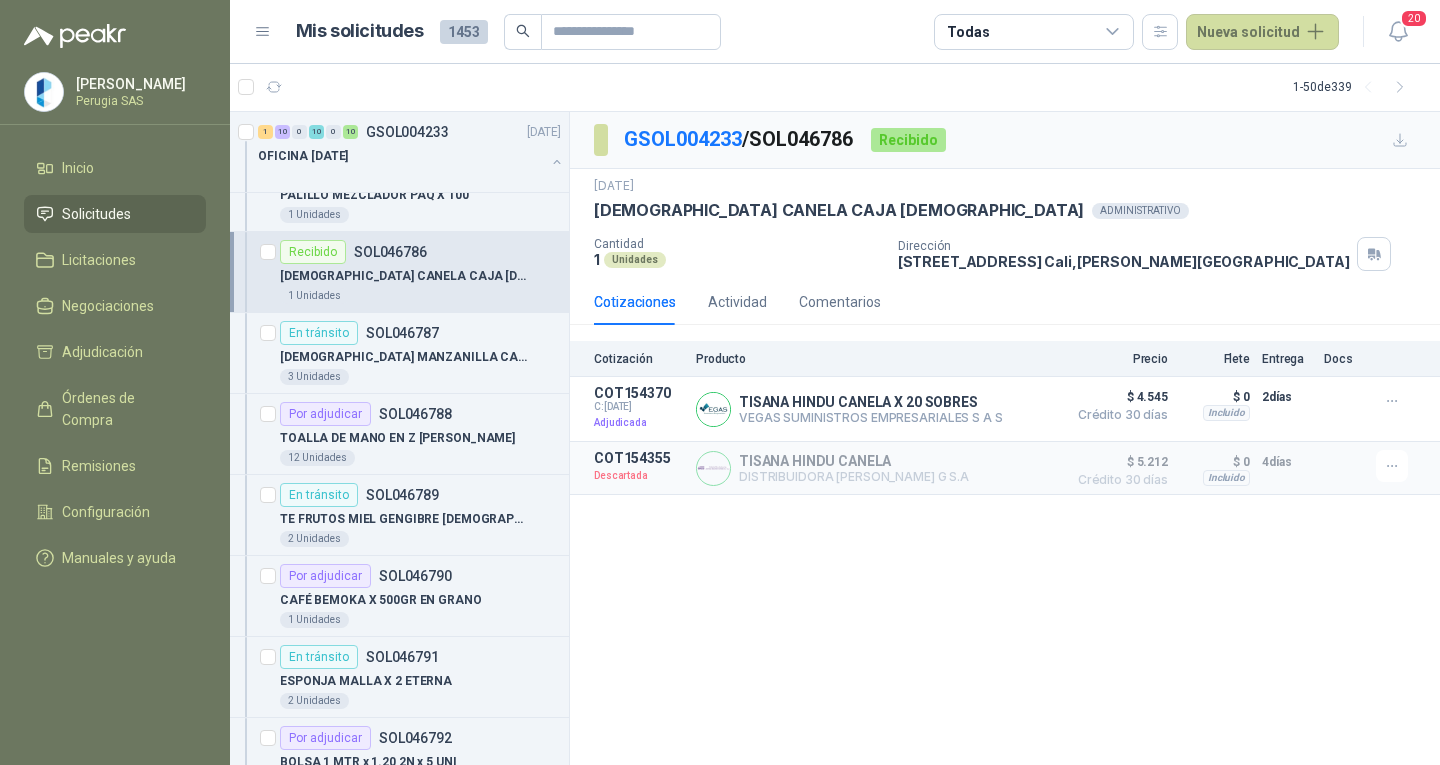 click on "En tránsito SOL046787" at bounding box center [420, 333] 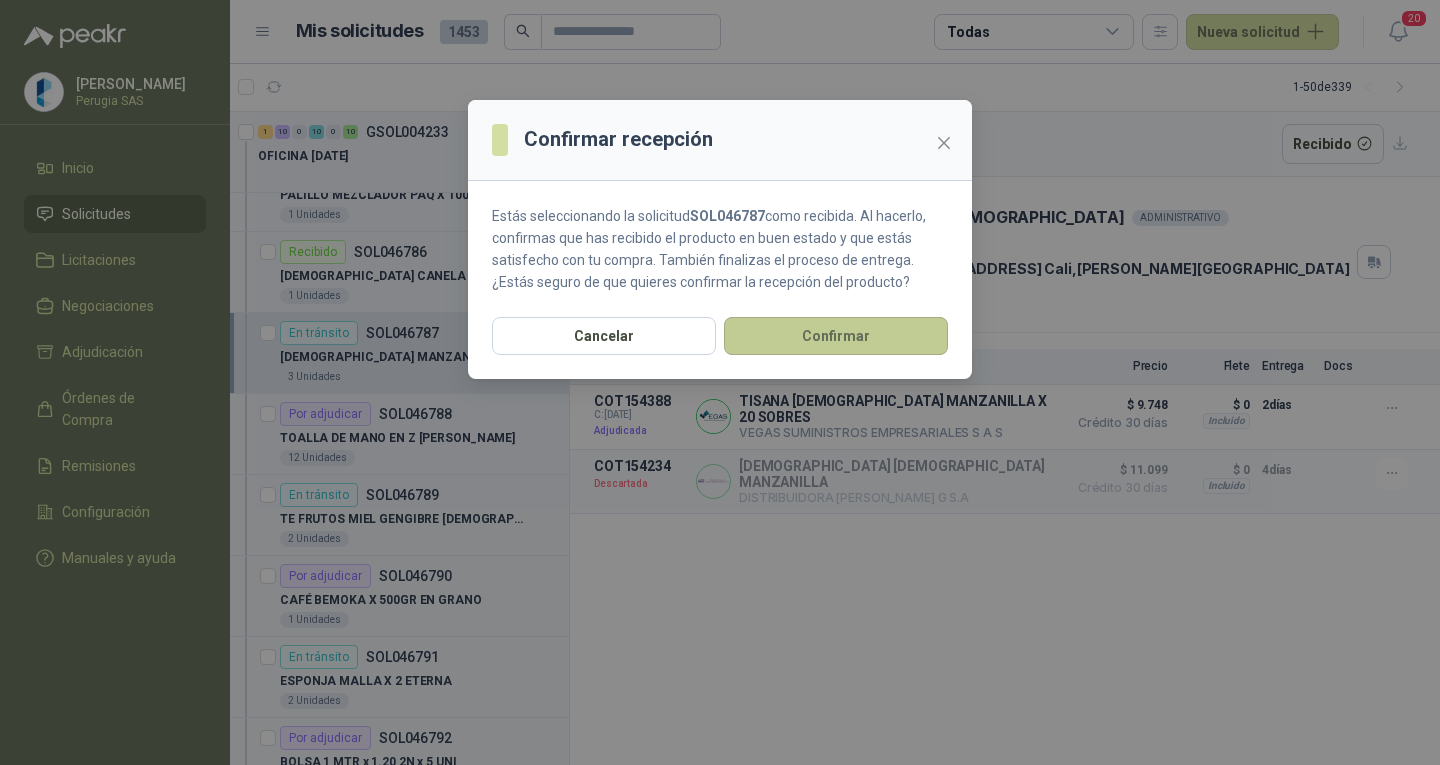 drag, startPoint x: 848, startPoint y: 335, endPoint x: 963, endPoint y: 389, distance: 127.04723 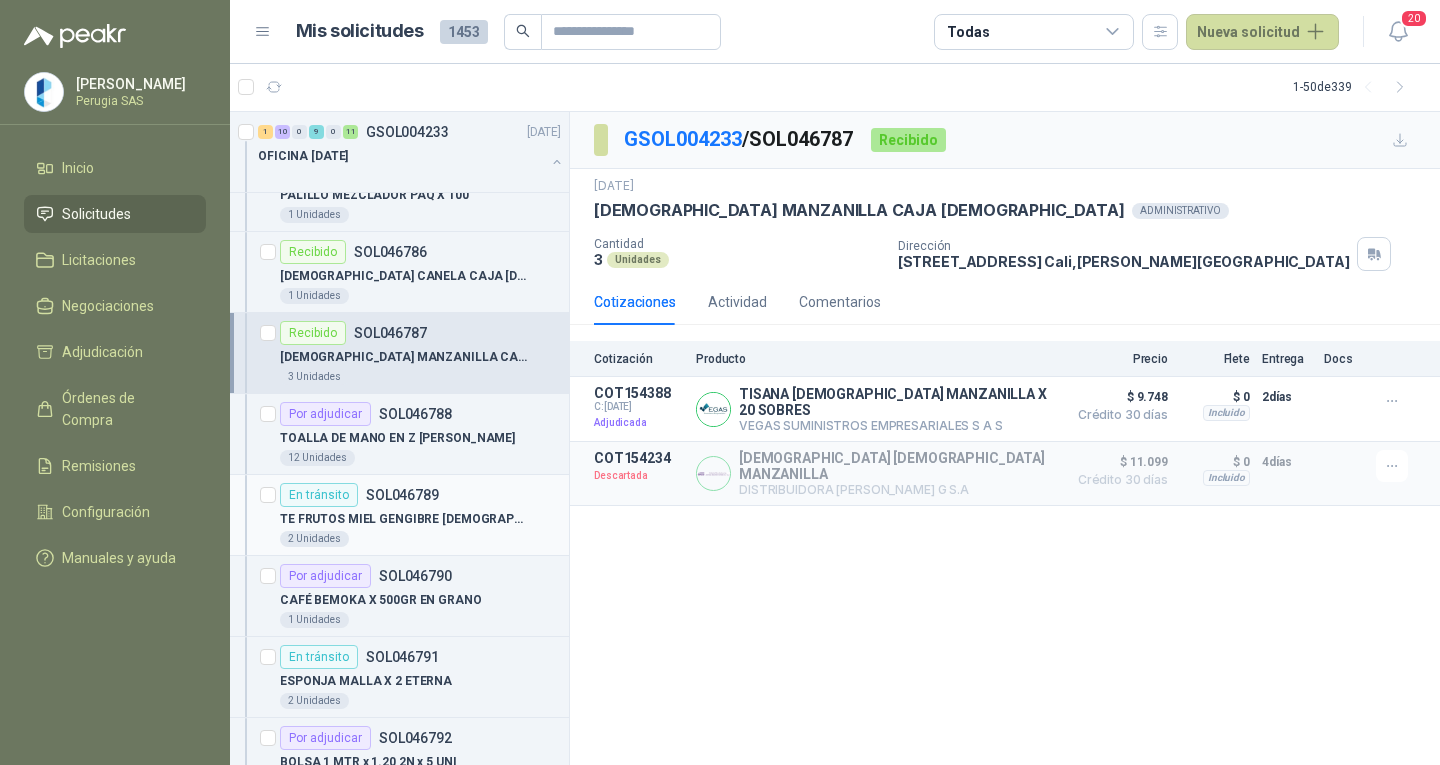 click on "SOL046789" at bounding box center (402, 495) 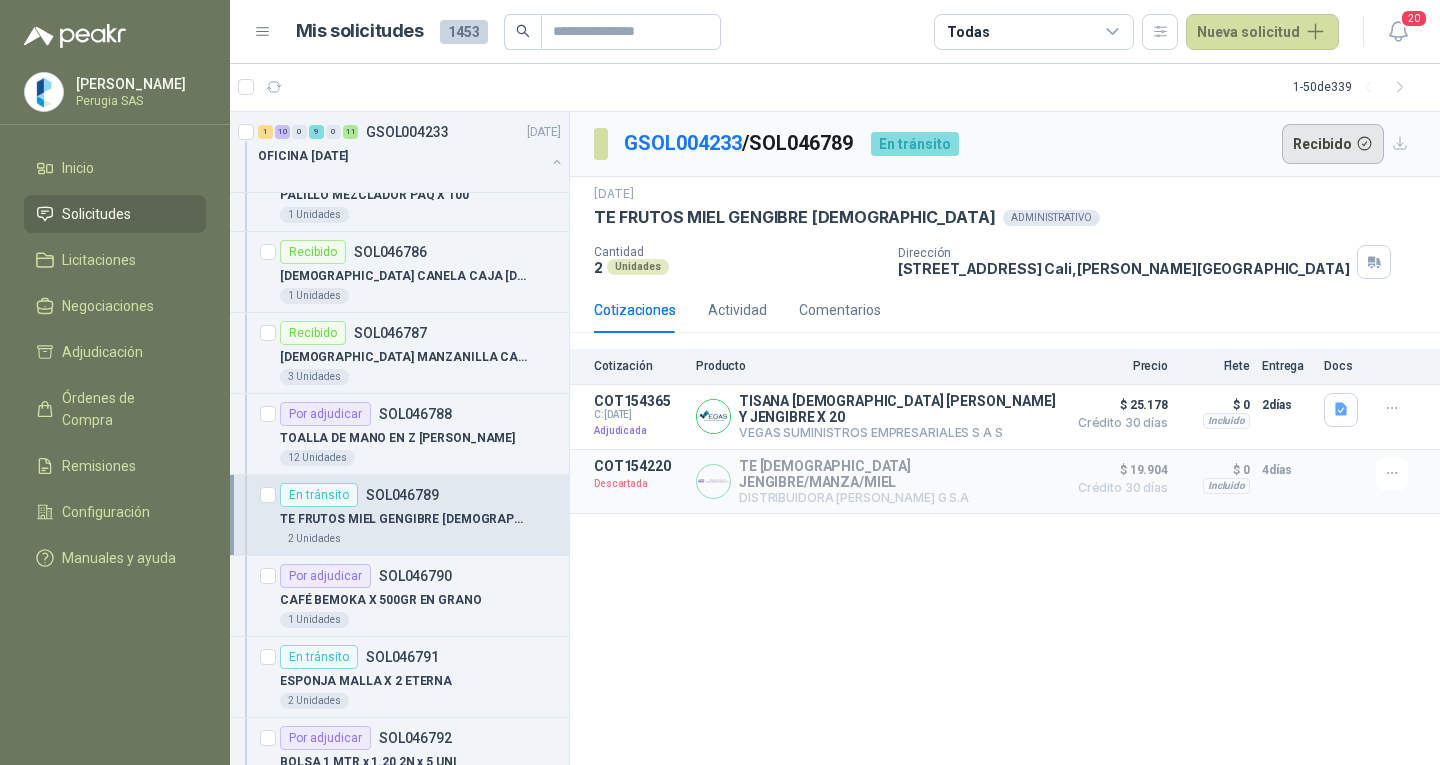 click on "Recibido" at bounding box center [1333, 144] 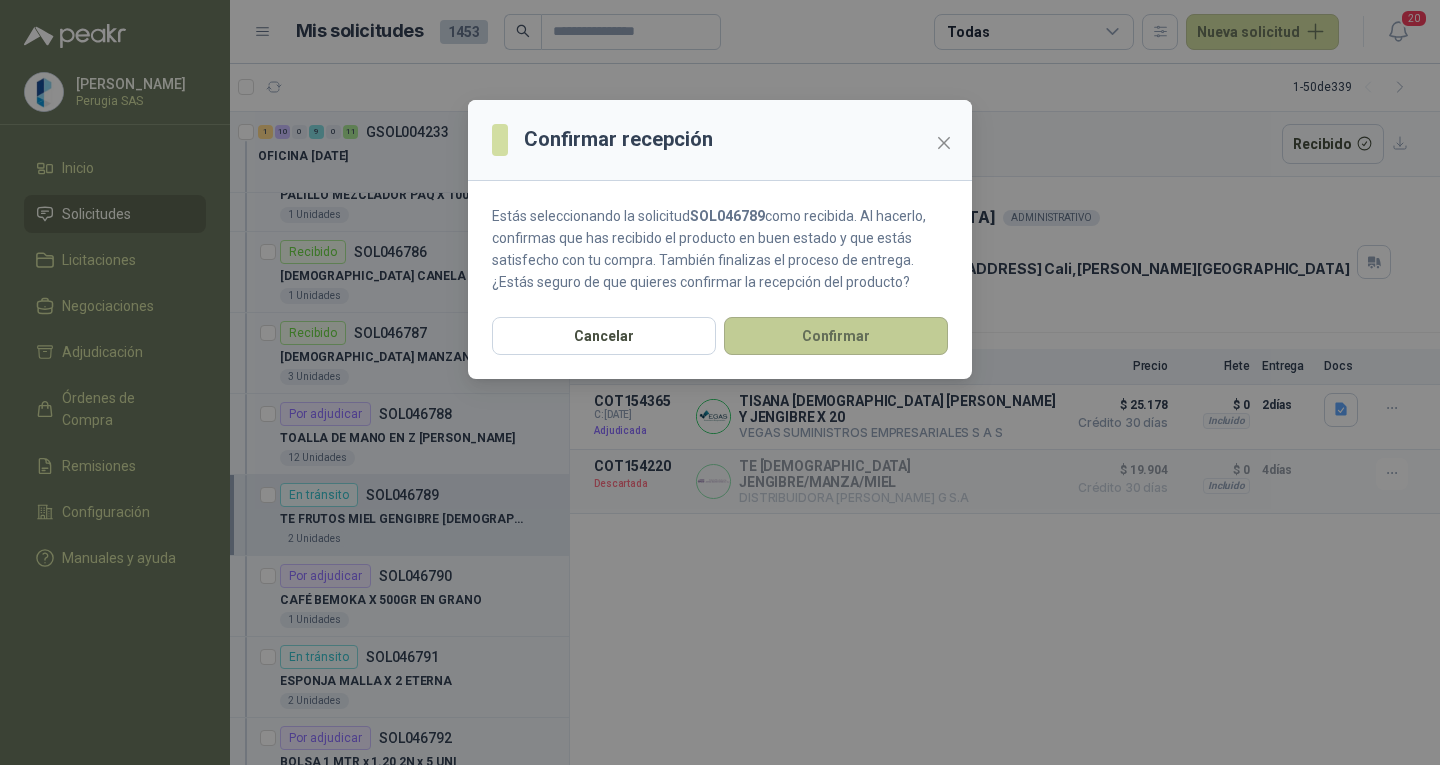click on "Confirmar" at bounding box center (836, 336) 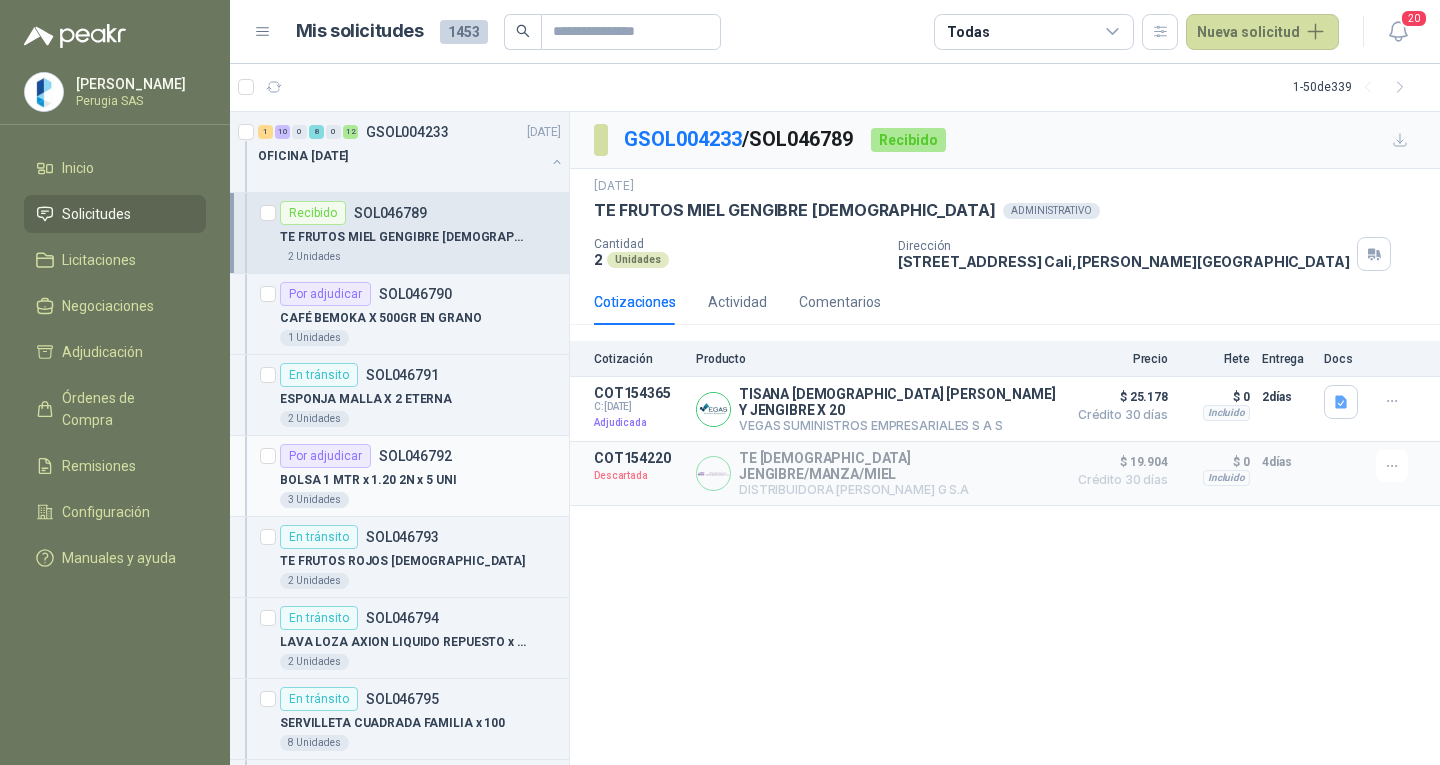 scroll, scrollTop: 1800, scrollLeft: 0, axis: vertical 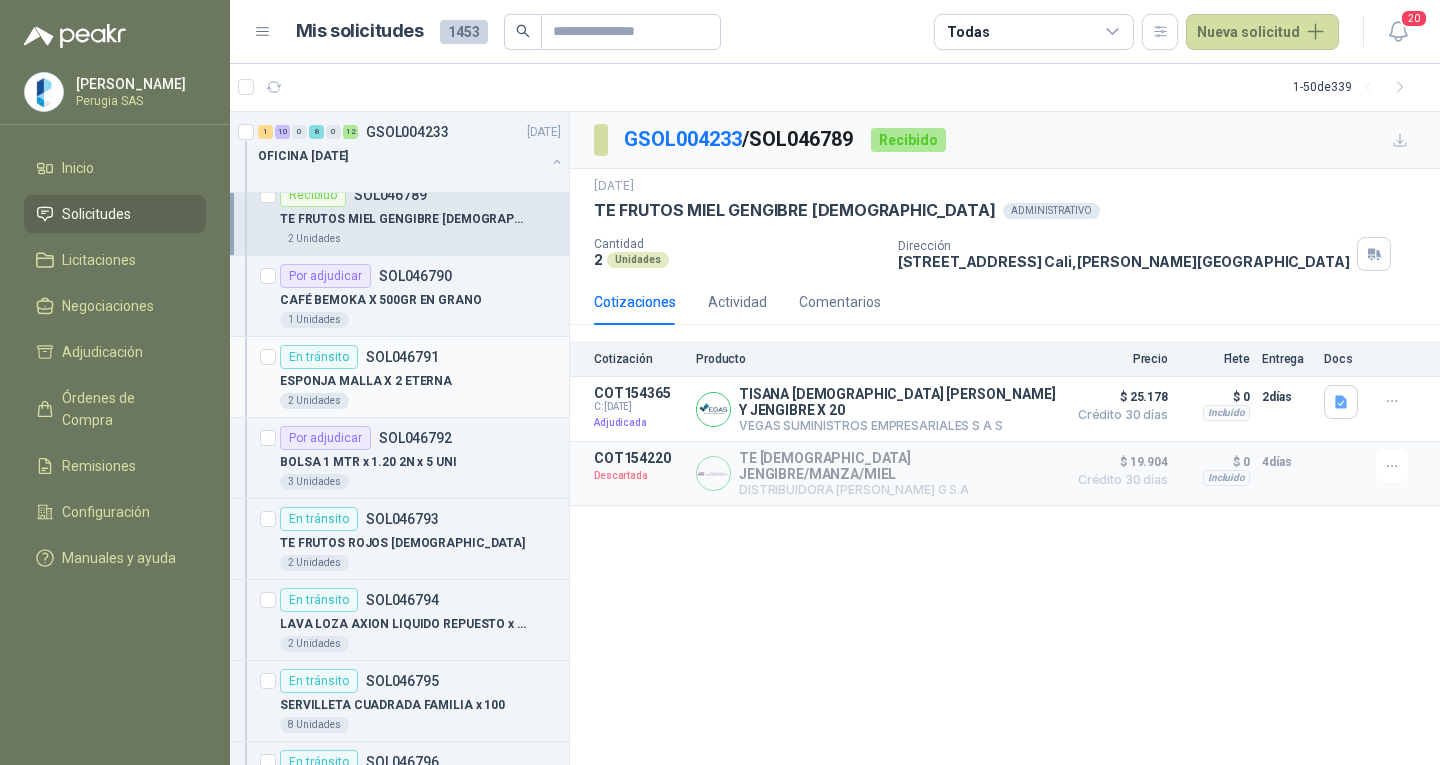 click on "SOL046791" at bounding box center [402, 357] 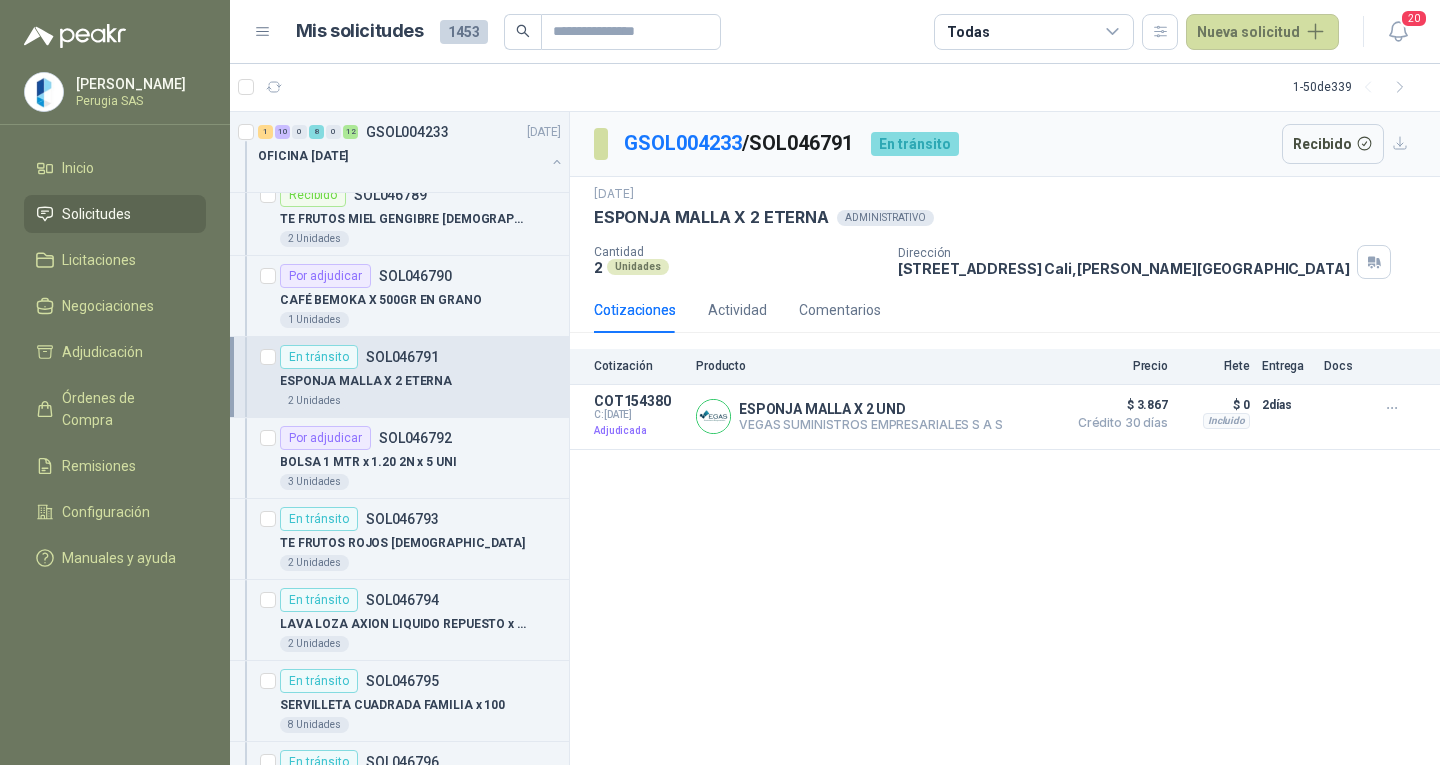 click on "Recibido" at bounding box center (1333, 144) 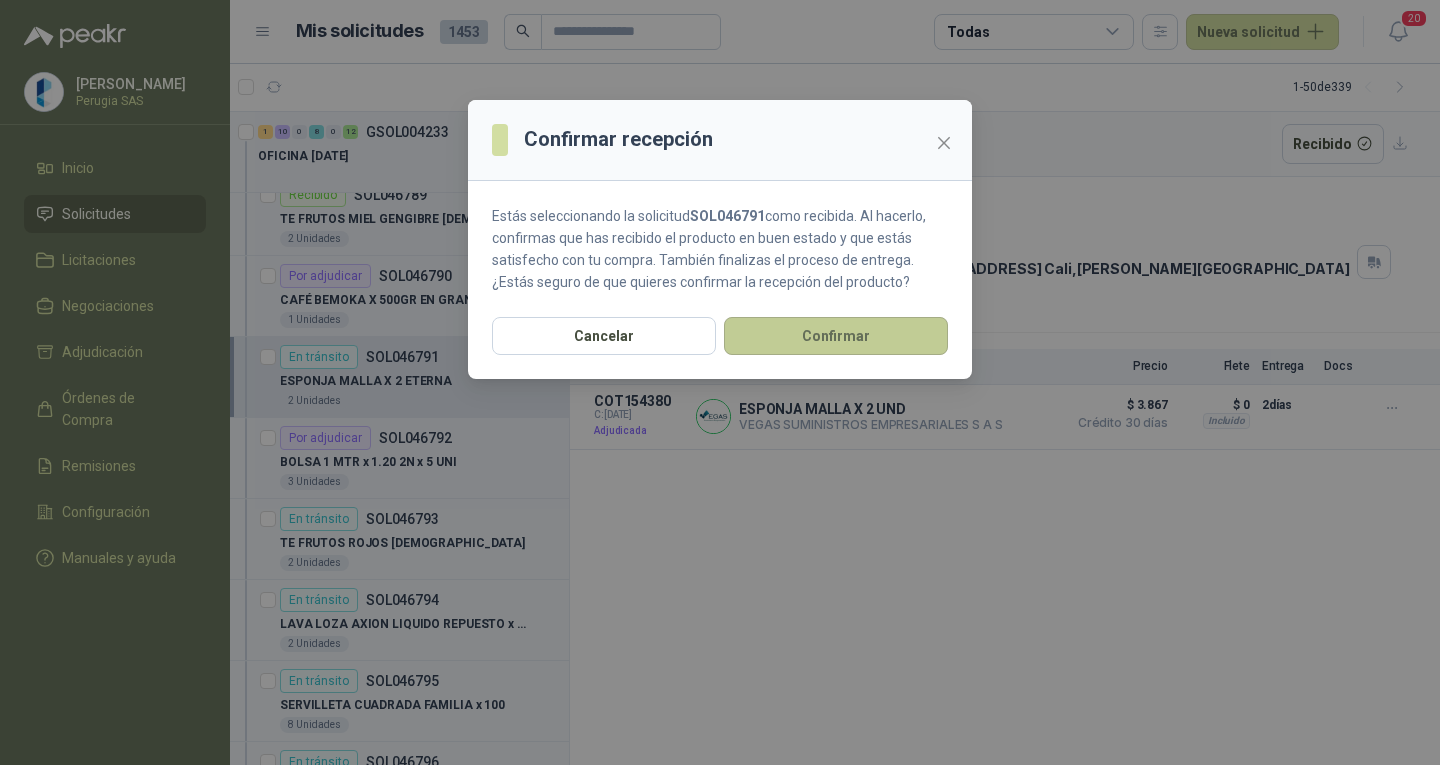 click on "Confirmar" at bounding box center [836, 336] 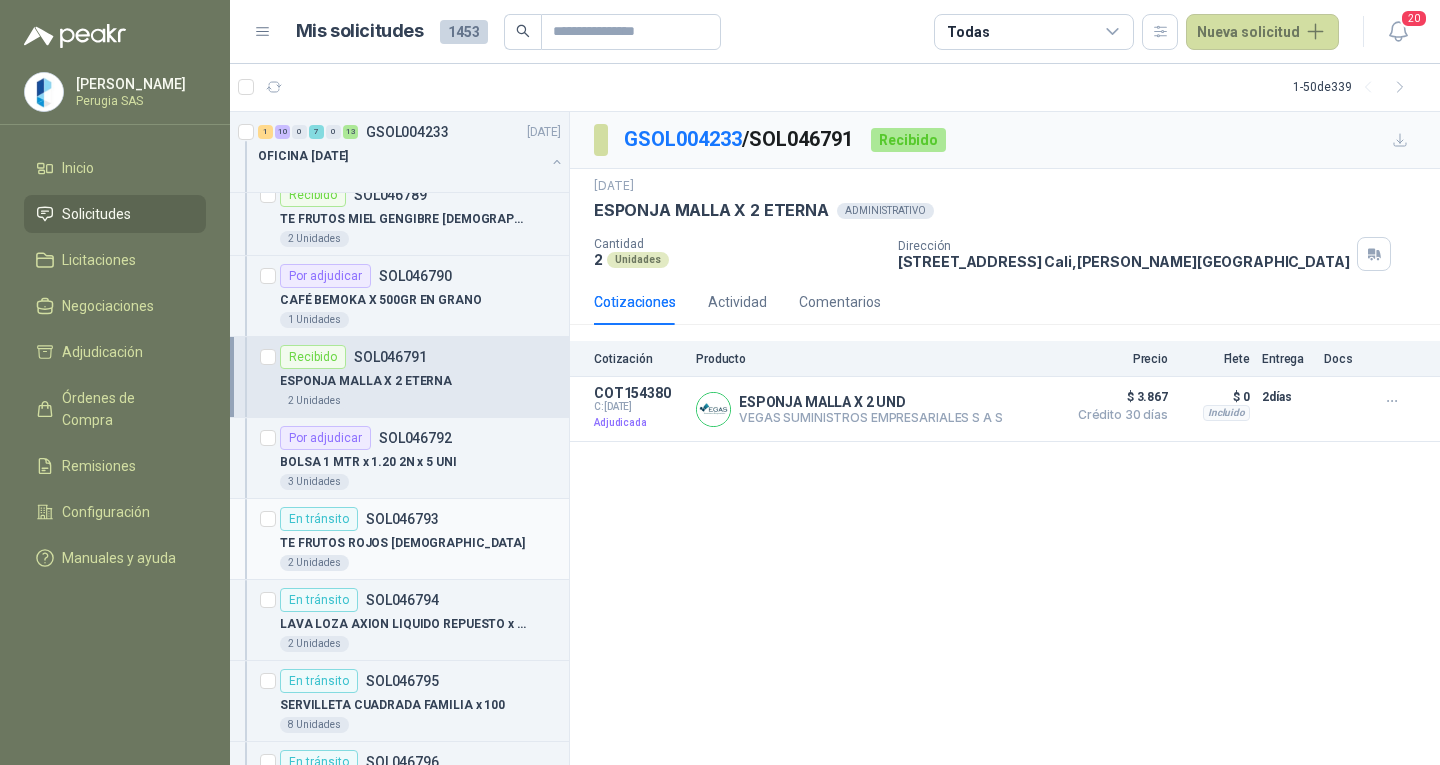 click on "TE FRUTOS  ROJOS [DEMOGRAPHIC_DATA]" at bounding box center [402, 543] 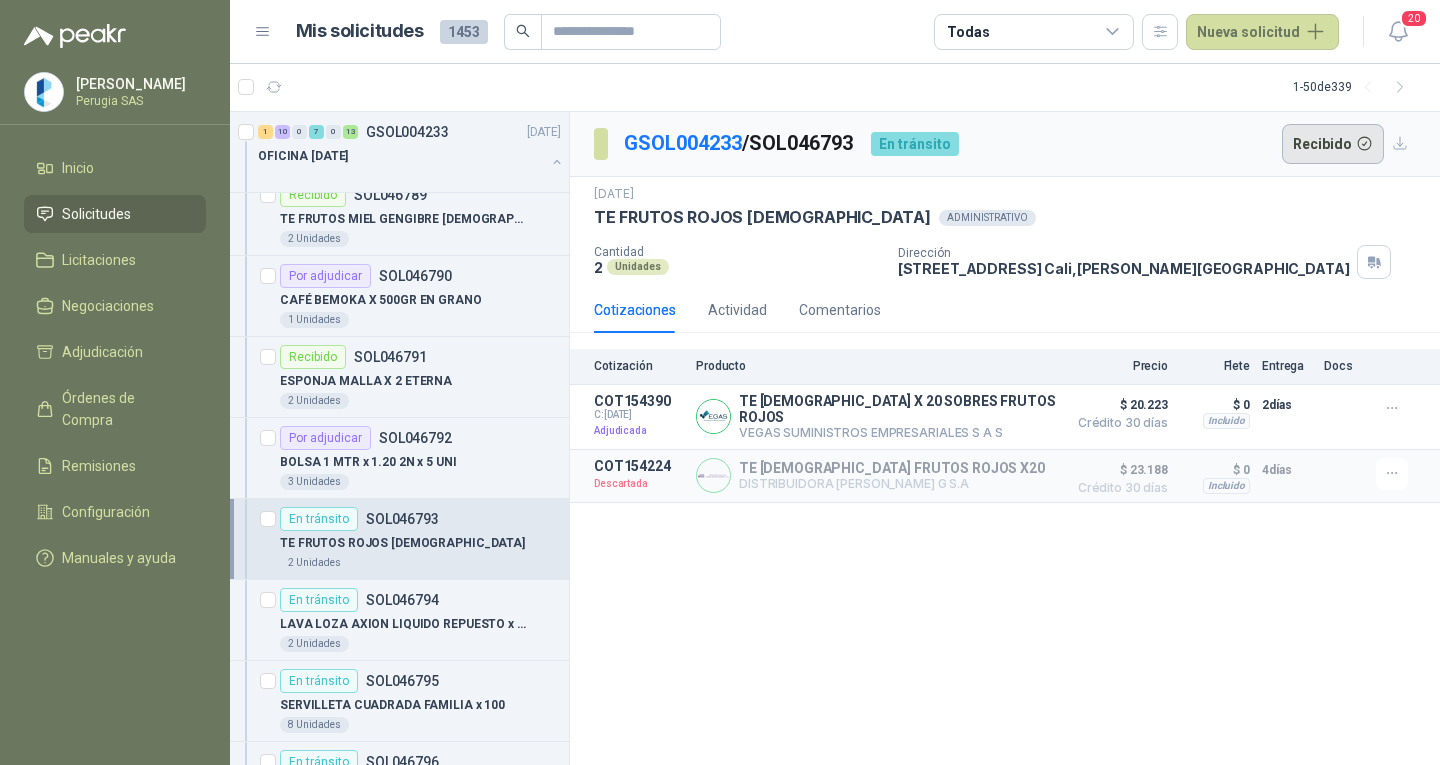 click on "Recibido" at bounding box center [1333, 144] 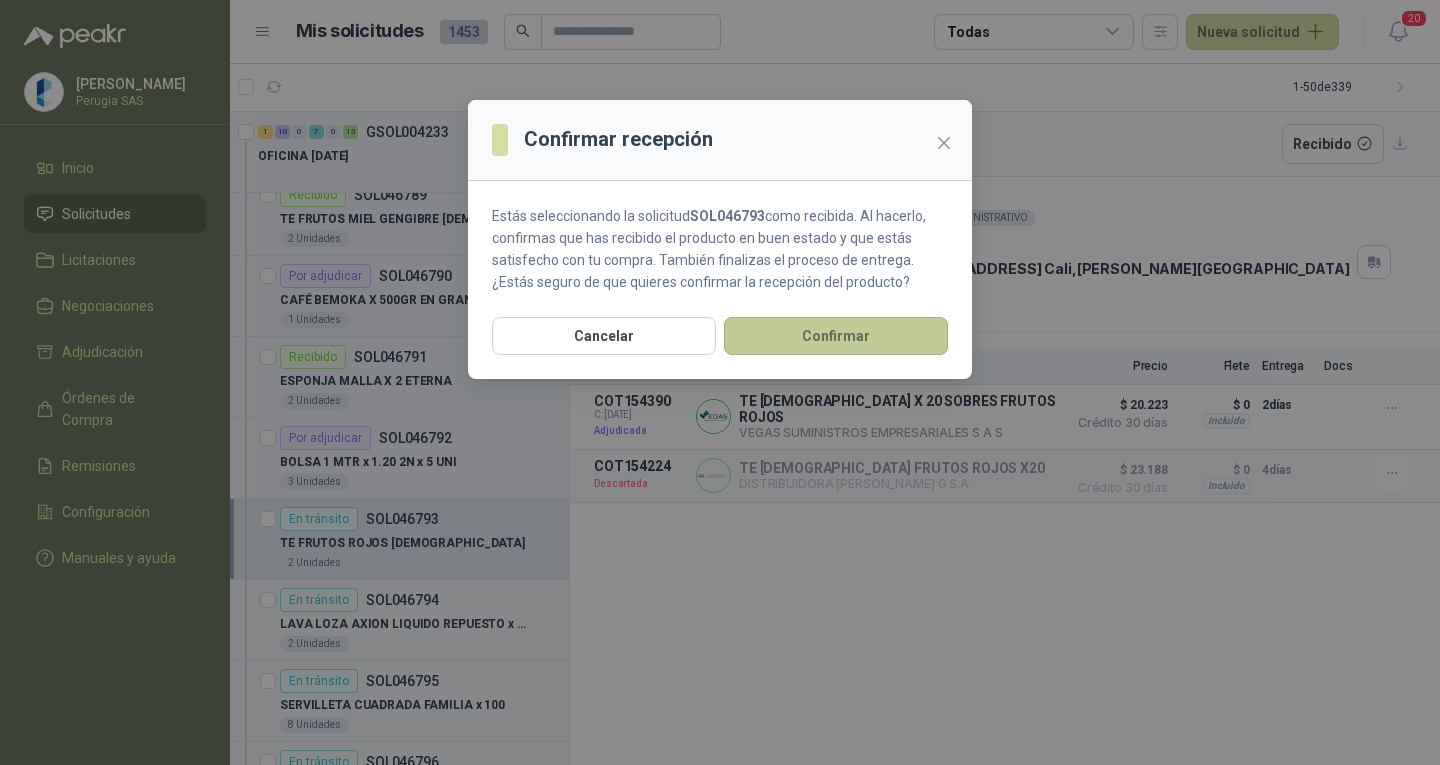 click on "Confirmar" at bounding box center [836, 336] 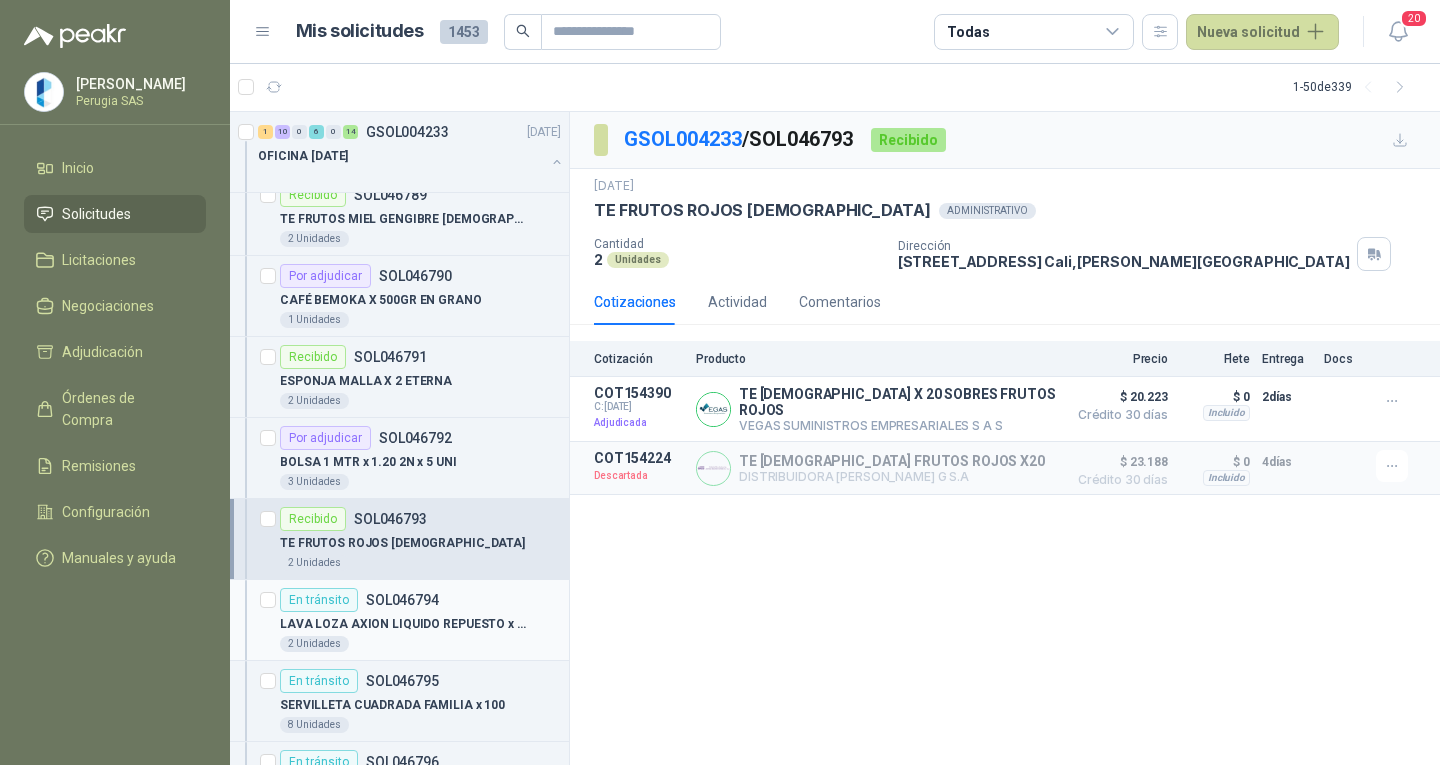 click on "SOL046794" at bounding box center (402, 600) 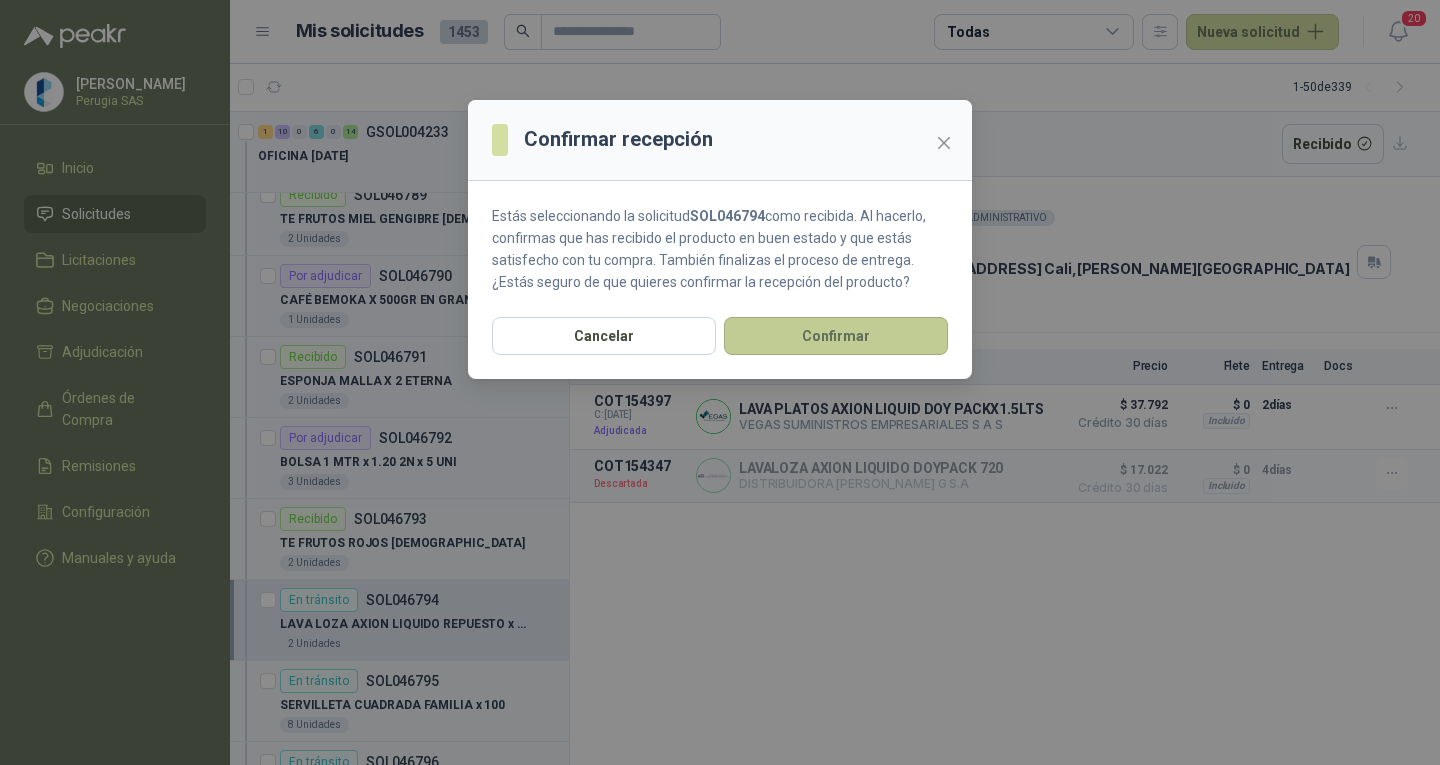 click on "Confirmar" at bounding box center [836, 336] 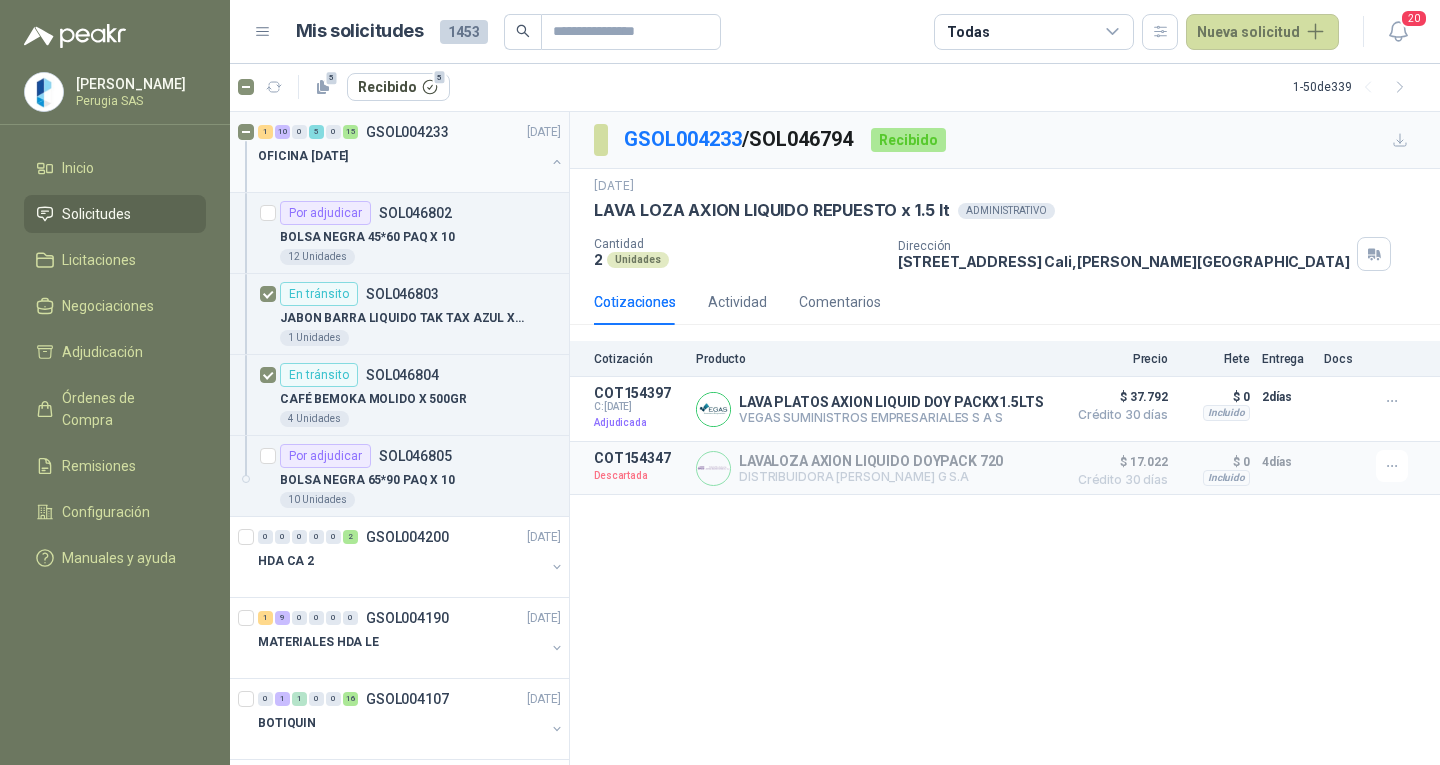 scroll, scrollTop: 2800, scrollLeft: 0, axis: vertical 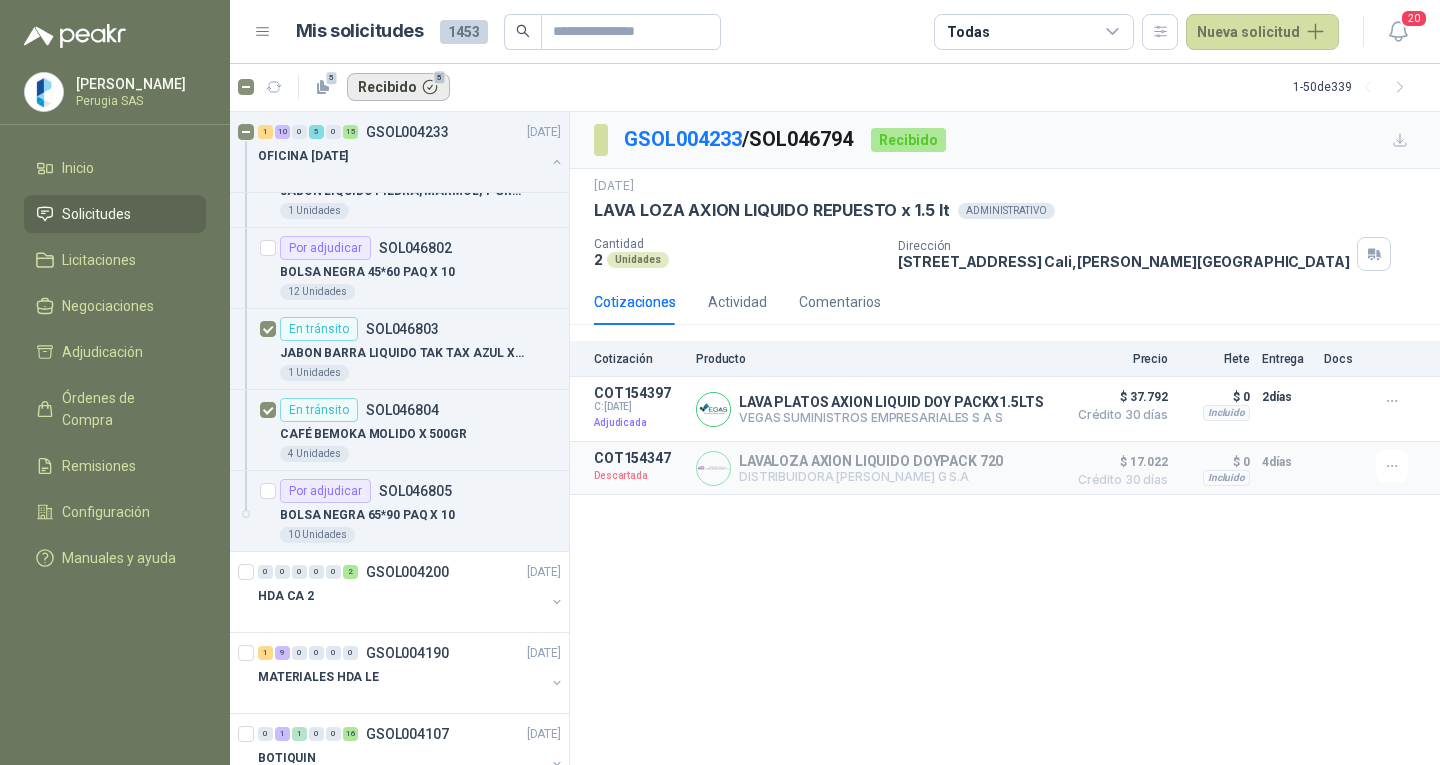 click on "Recibido 5" at bounding box center [398, 87] 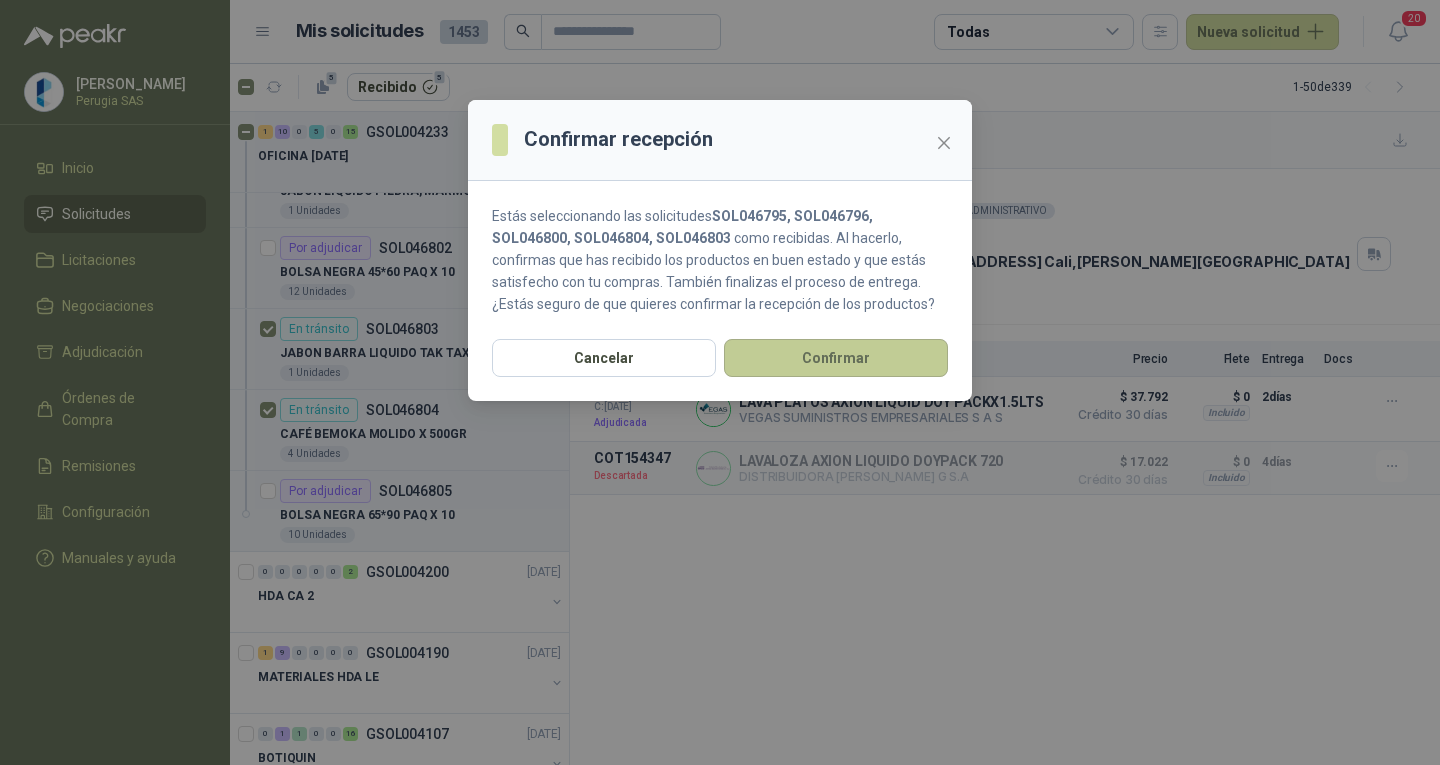 click on "Confirmar" at bounding box center [836, 358] 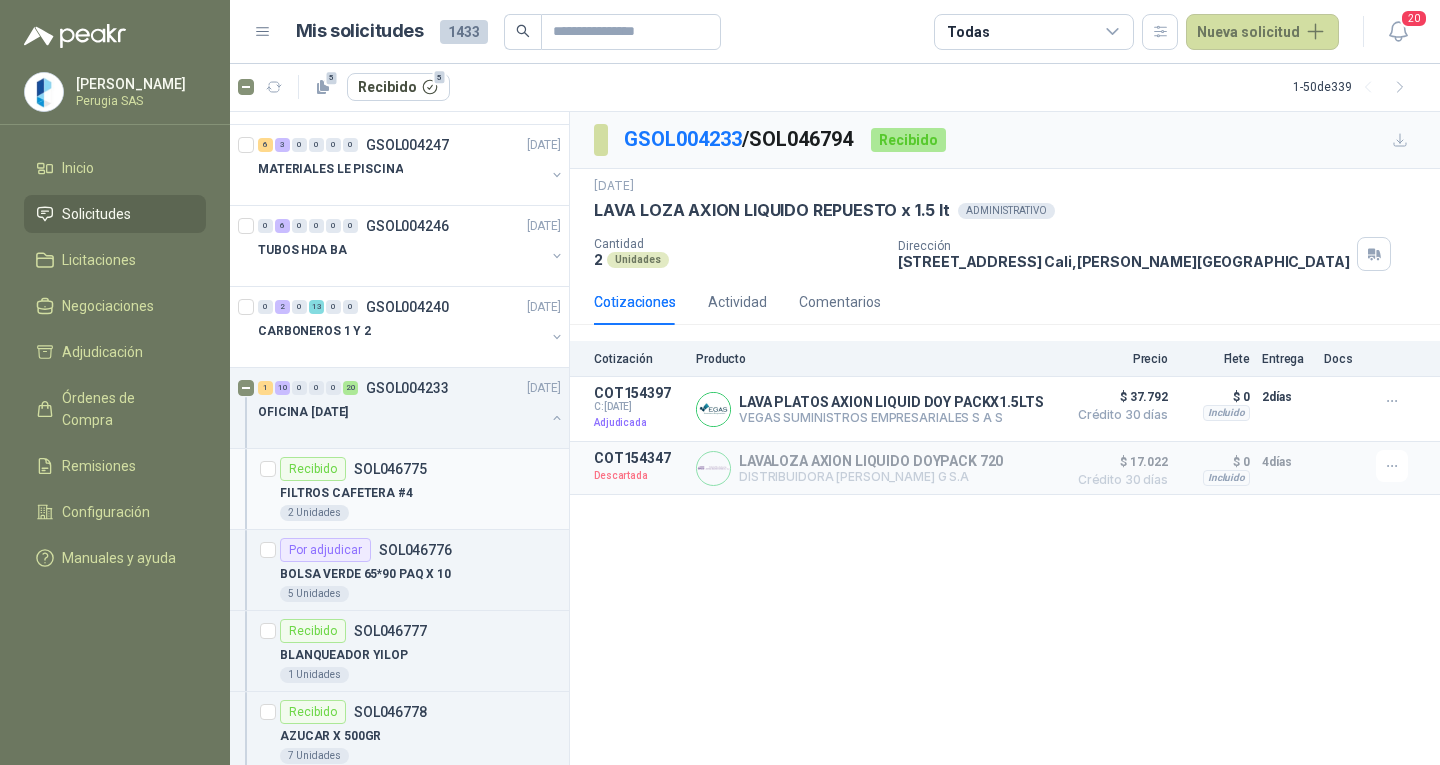 scroll, scrollTop: 400, scrollLeft: 0, axis: vertical 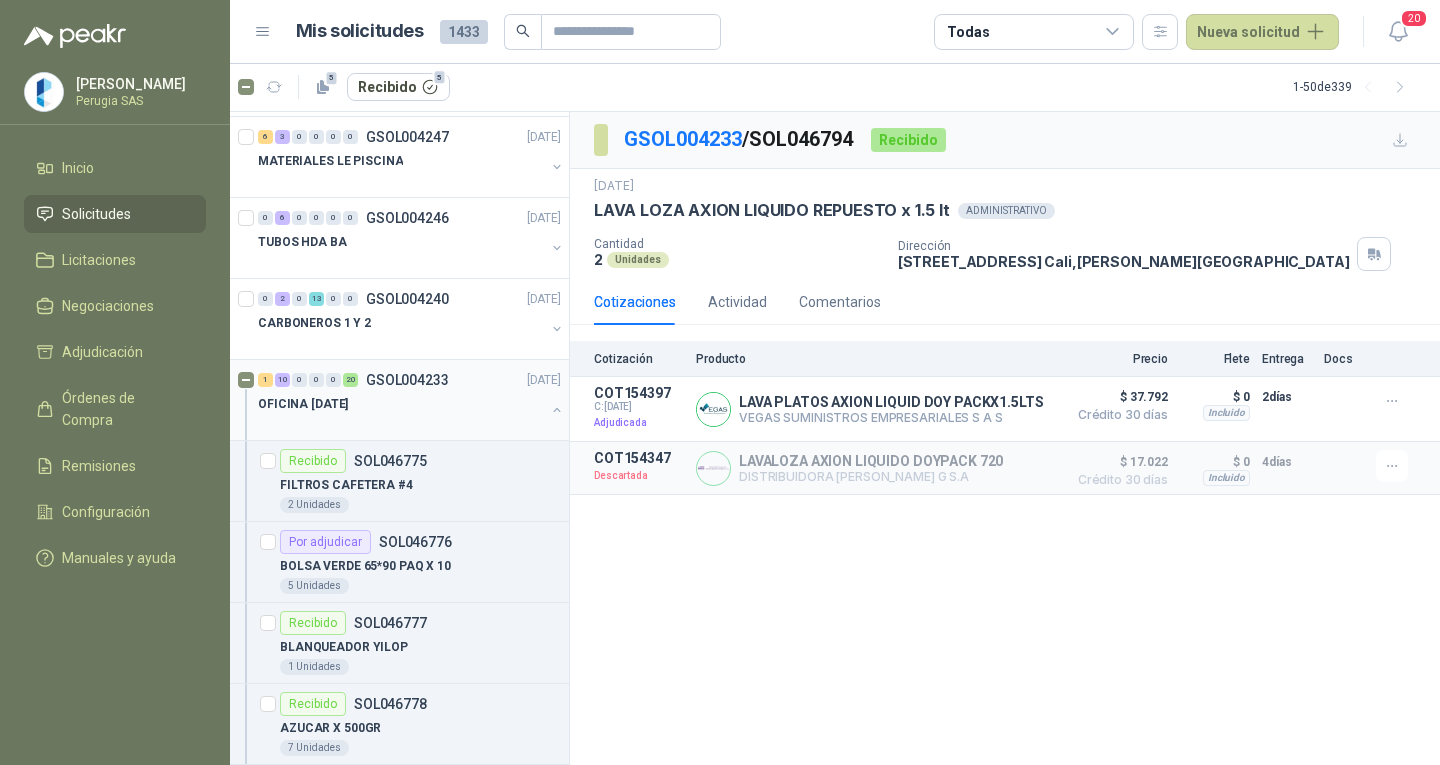 click on "1   10   0   0   0   20   GSOL004233 [DATE]" at bounding box center (411, 380) 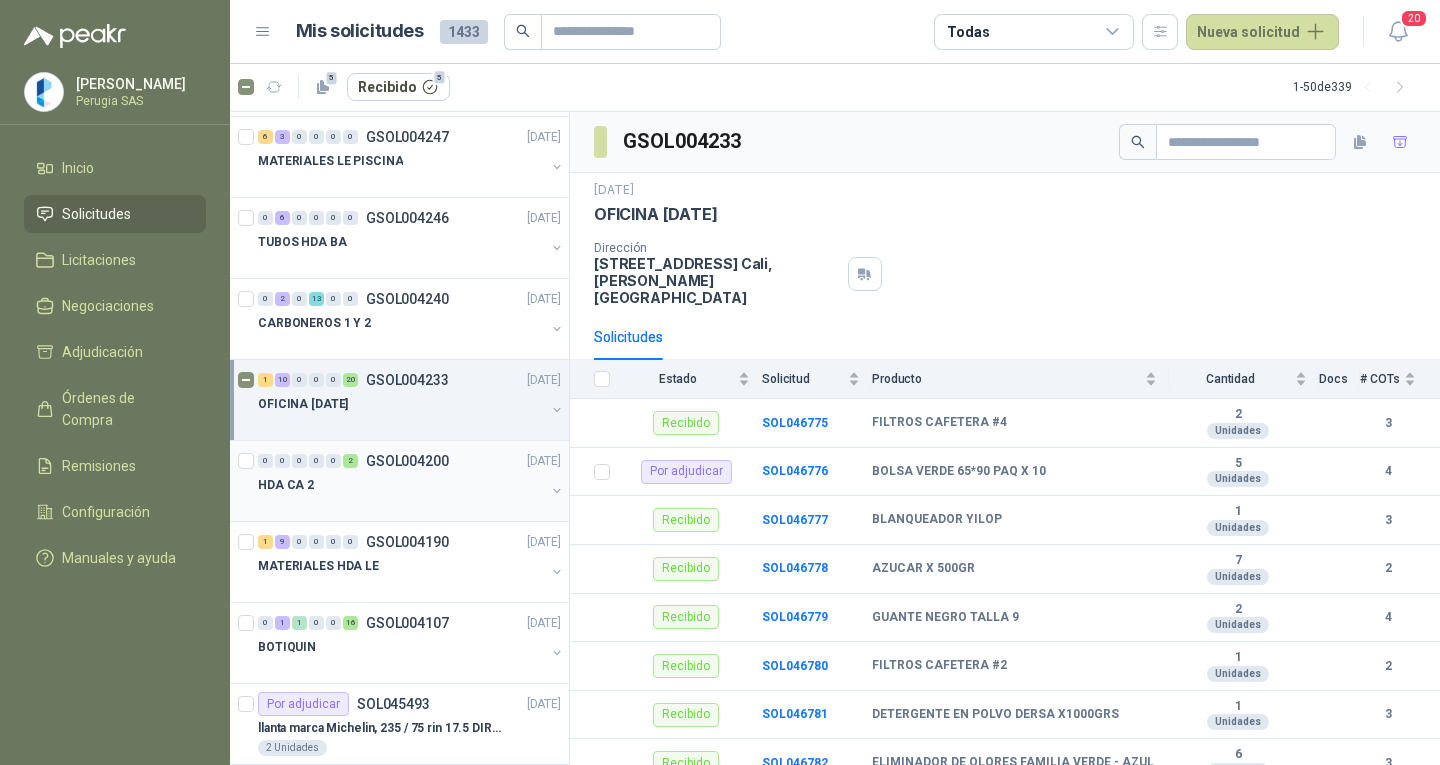 click on "HDA CA 2" at bounding box center (401, 485) 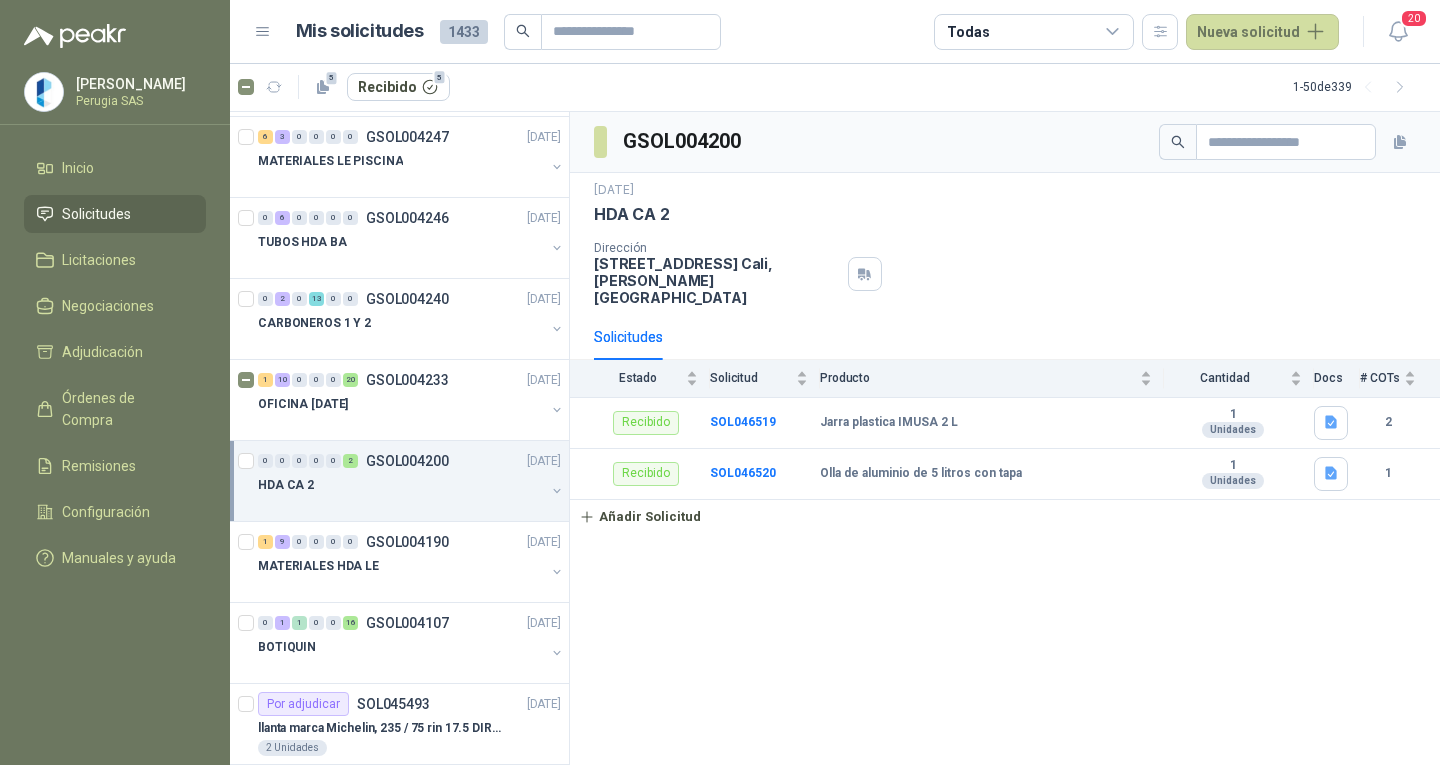click on "HDA CA 2" at bounding box center [401, 485] 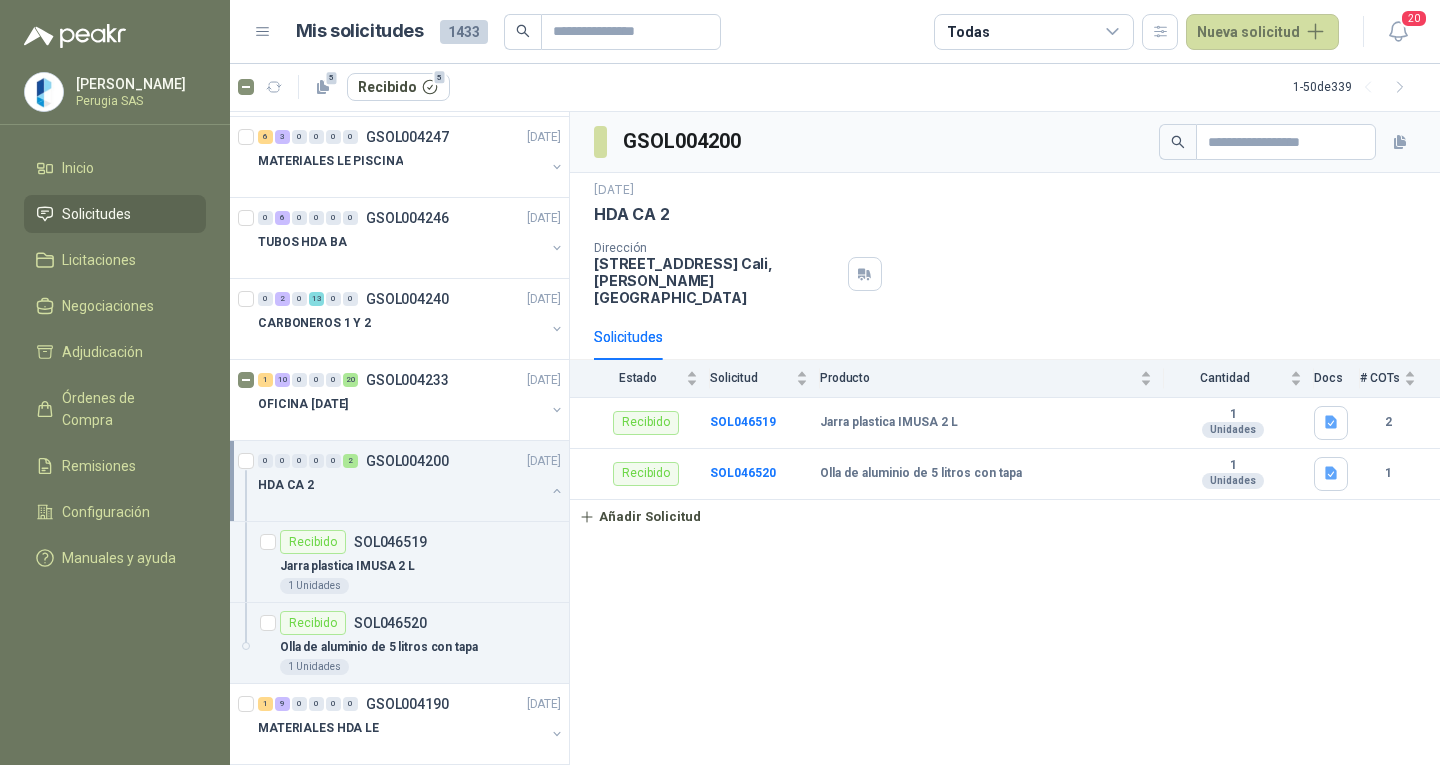 click on "HDA CA 2" at bounding box center (401, 485) 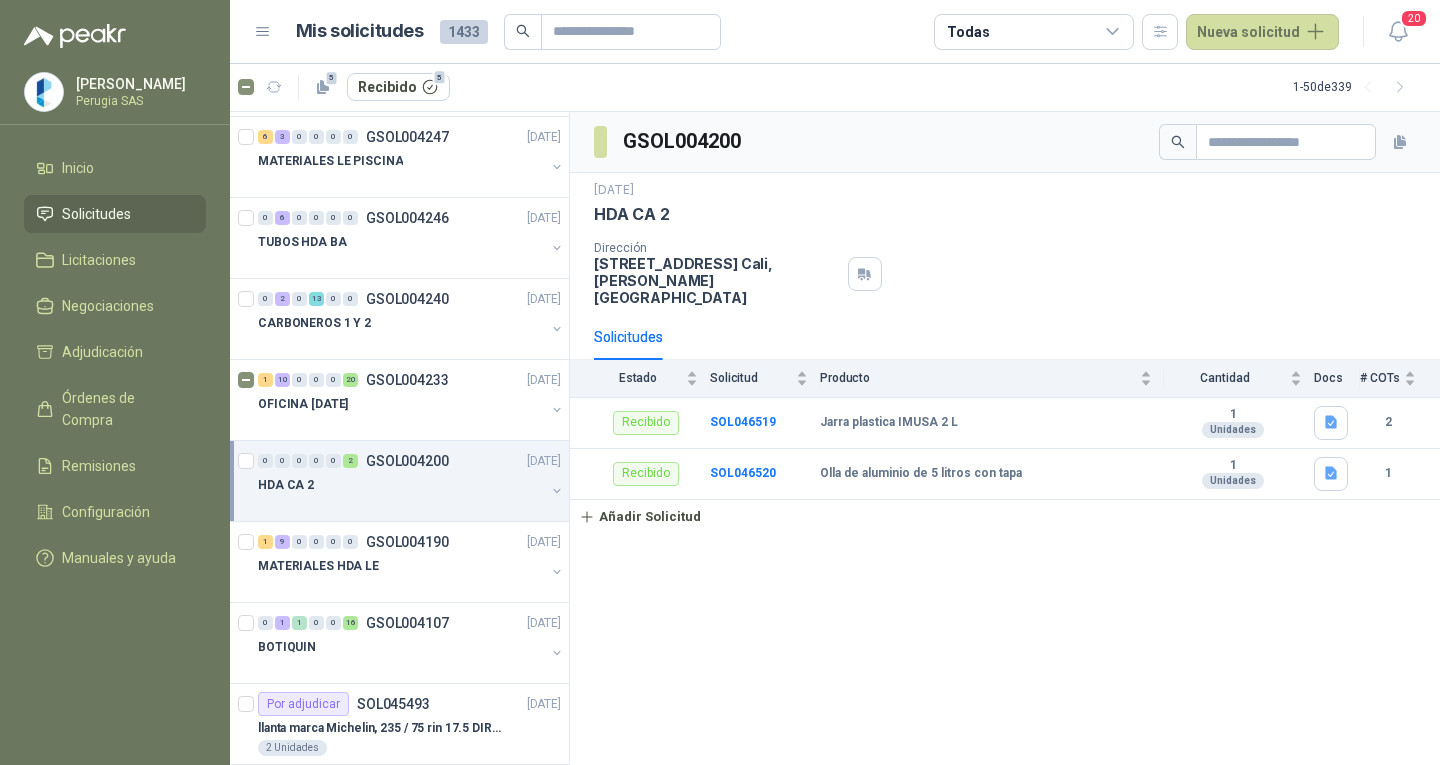 click on "HDA CA 2" at bounding box center [401, 485] 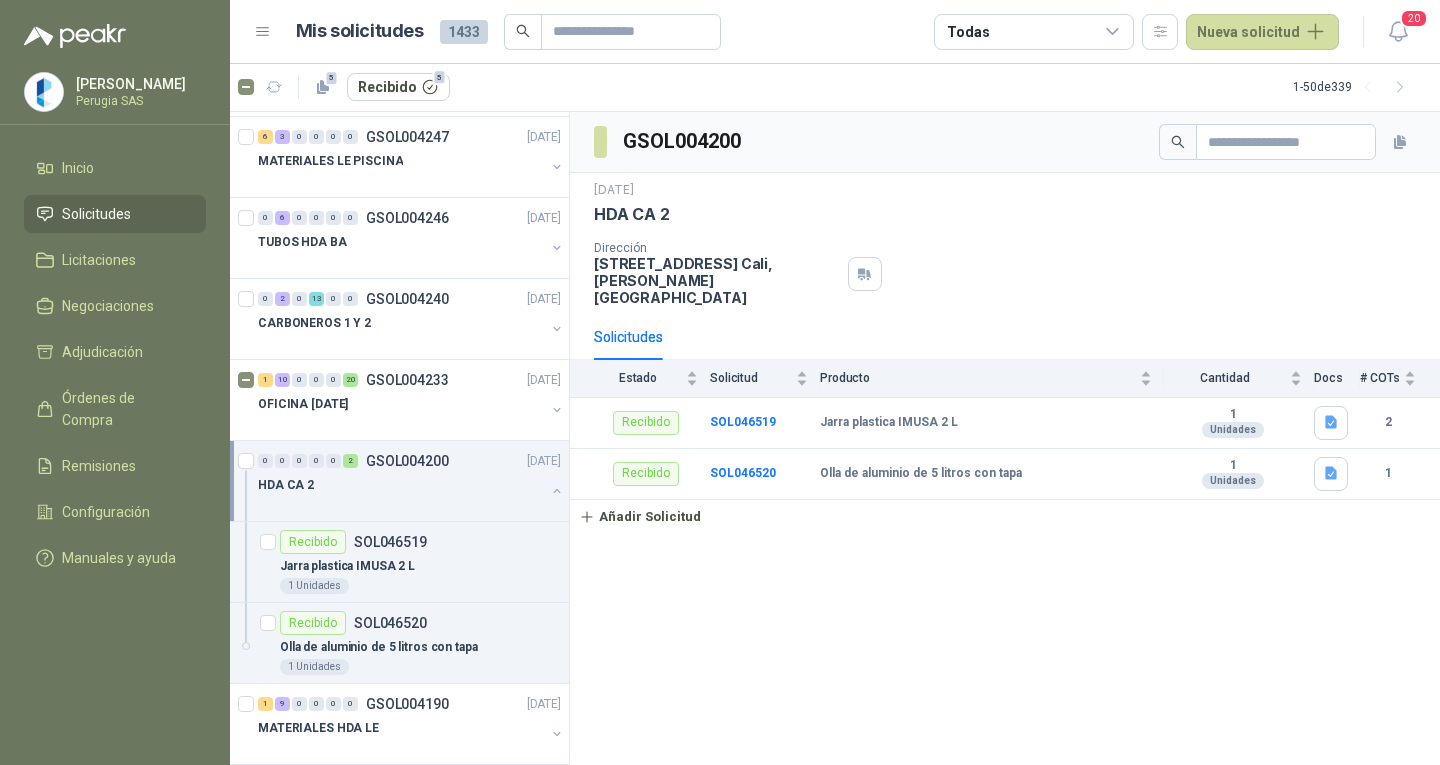 click on "HDA CA 2" at bounding box center [401, 485] 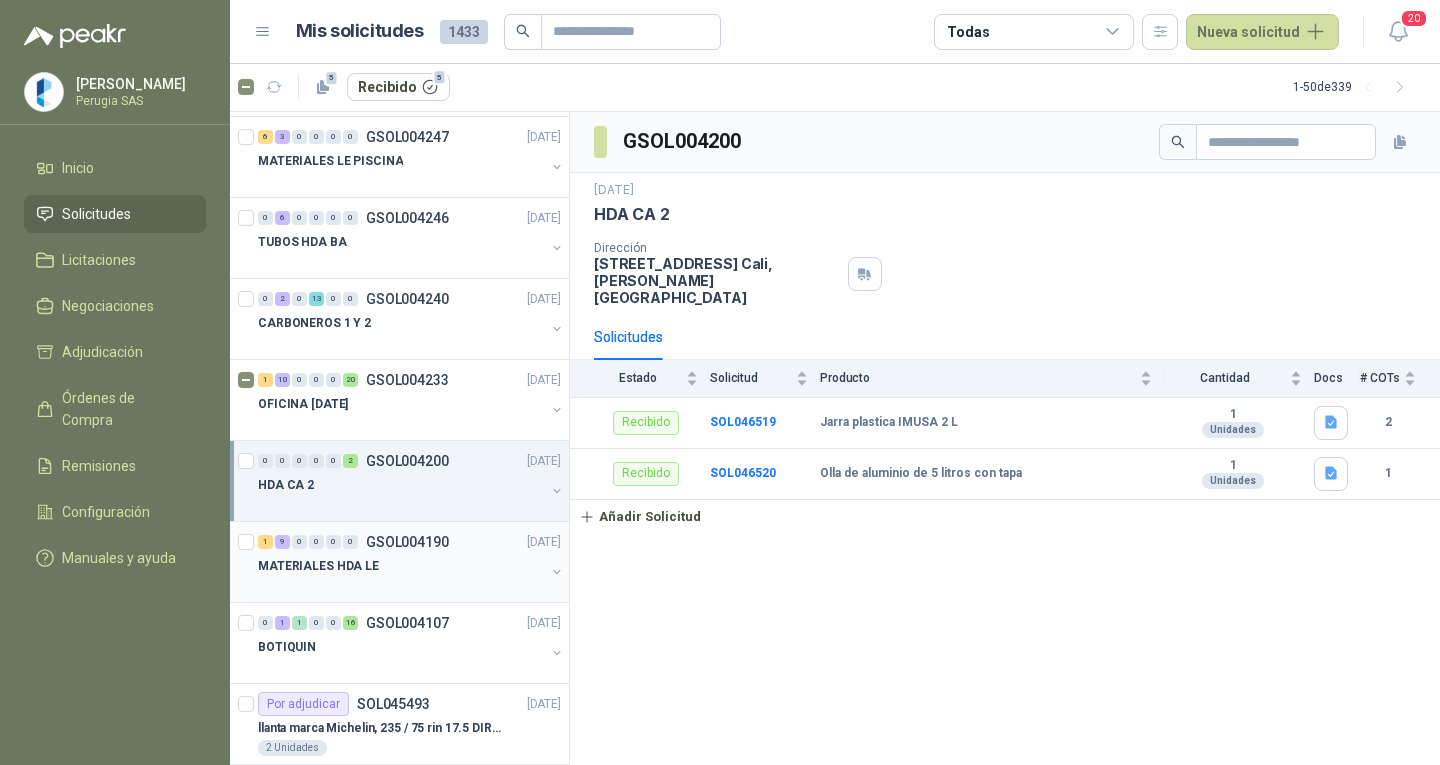click on "1   9   0   0   0   0   GSOL004190 [DATE]   MATERIALES HDA LE" at bounding box center (399, 562) 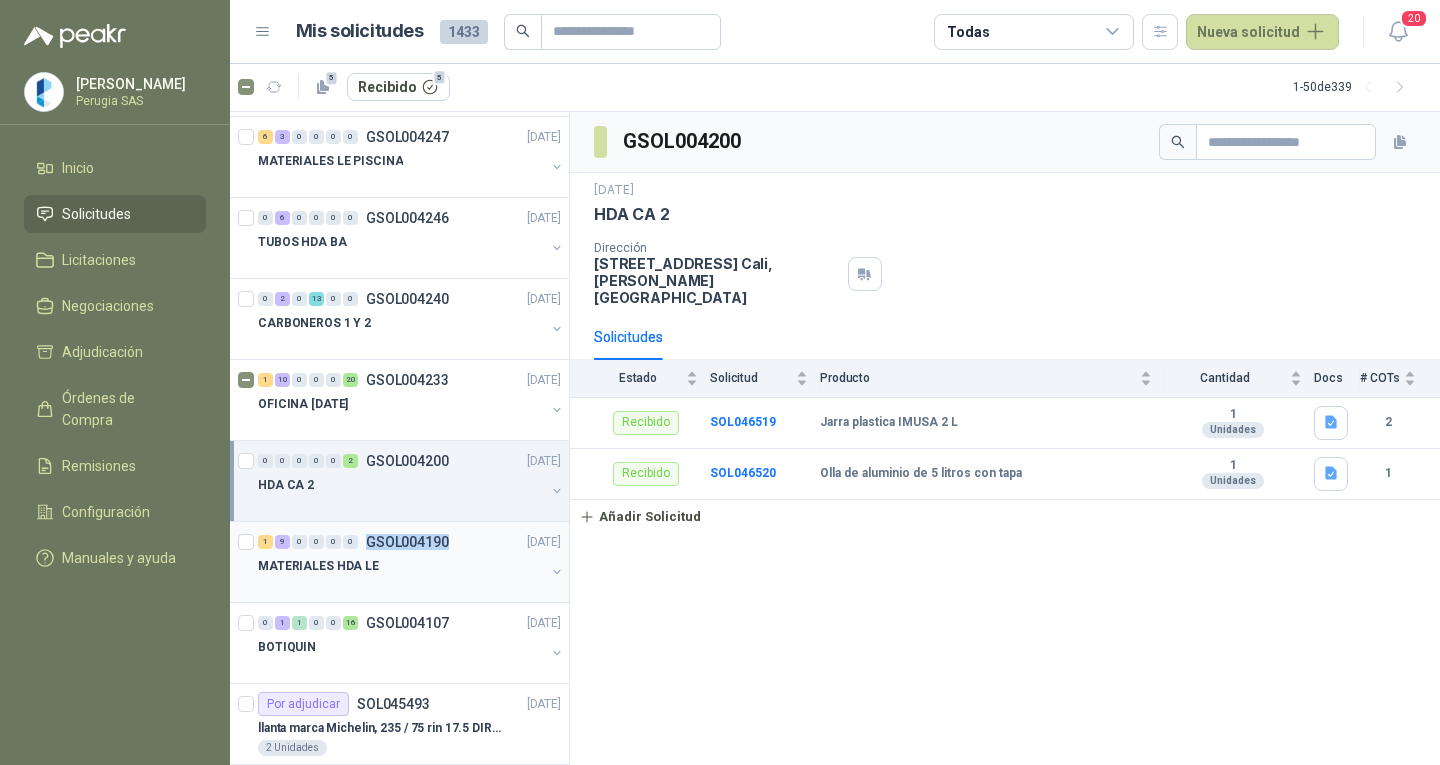 click on "1   9   0   0   0   0   GSOL004190 [DATE]   MATERIALES HDA LE" at bounding box center (399, 562) 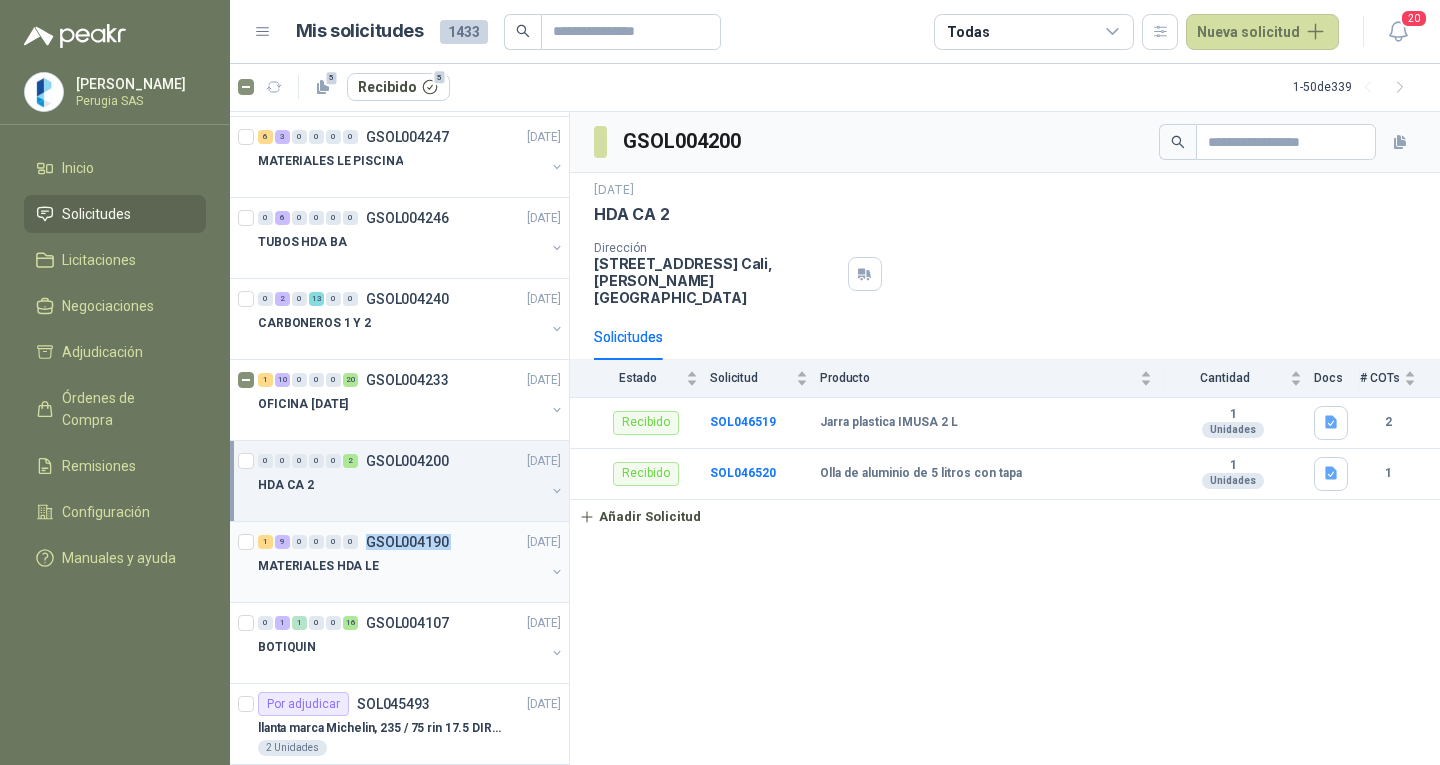 click on "1   9   0   0   0   0   GSOL004190 [DATE]   MATERIALES HDA LE" at bounding box center [399, 562] 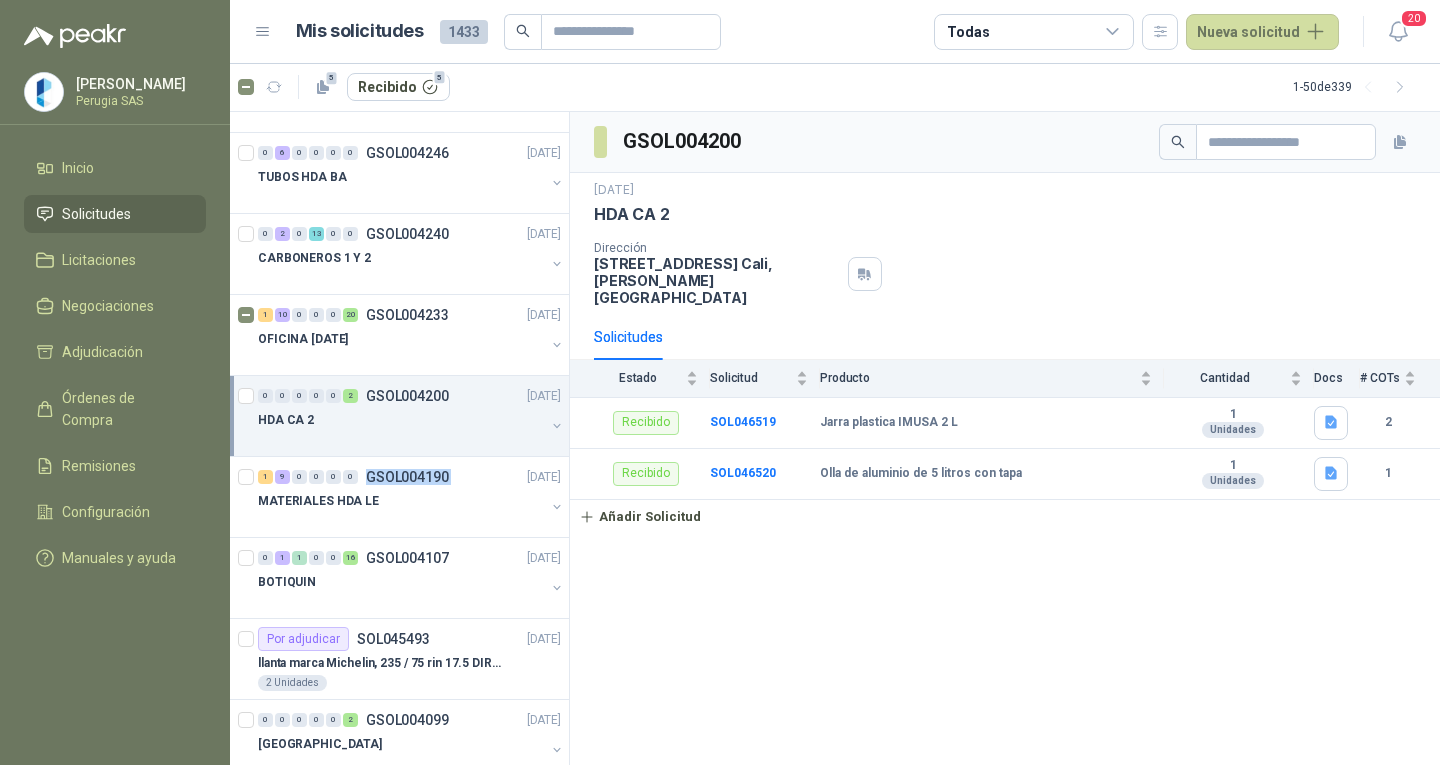 scroll, scrollTop: 500, scrollLeft: 0, axis: vertical 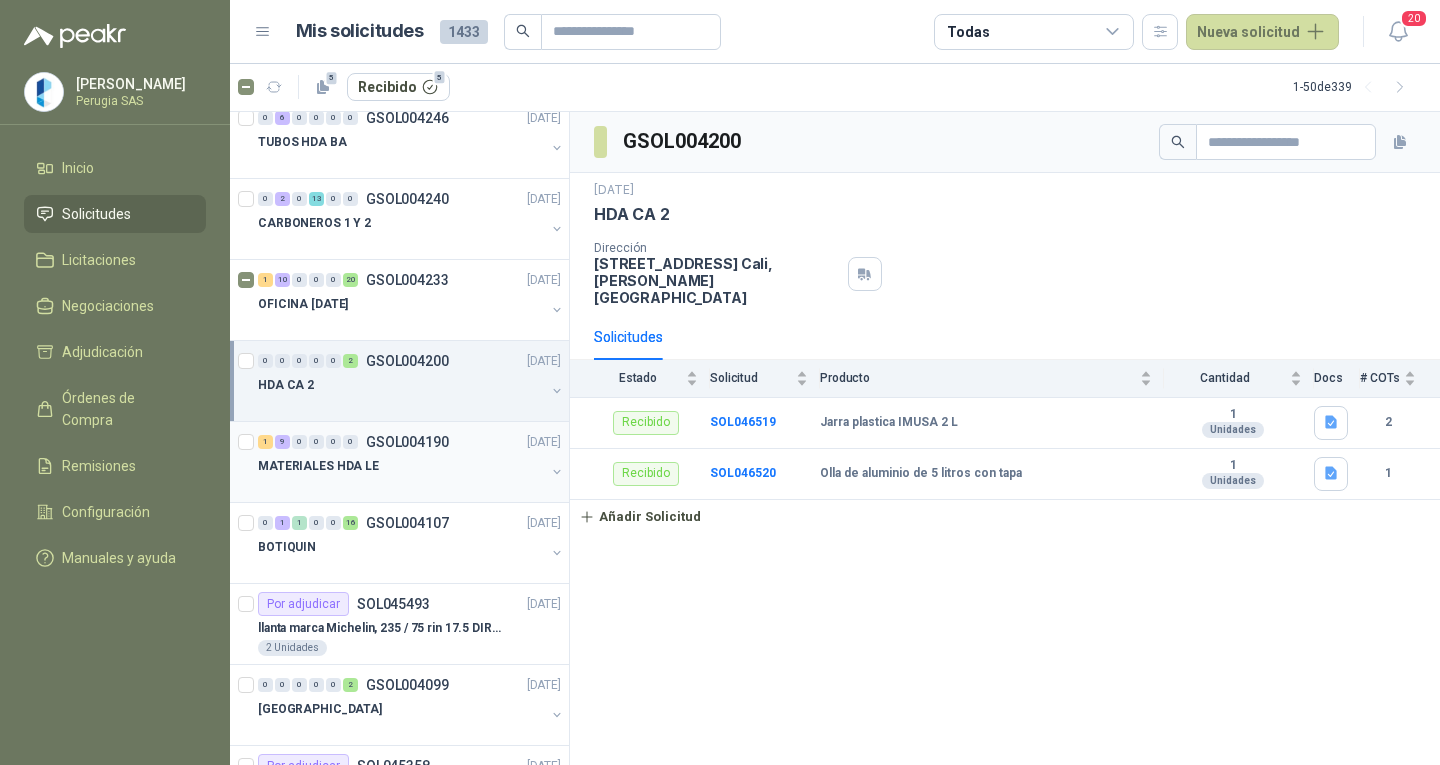 click on "1   9   0   0   0   0   GSOL004190 [DATE]   MATERIALES HDA LE" at bounding box center [399, 462] 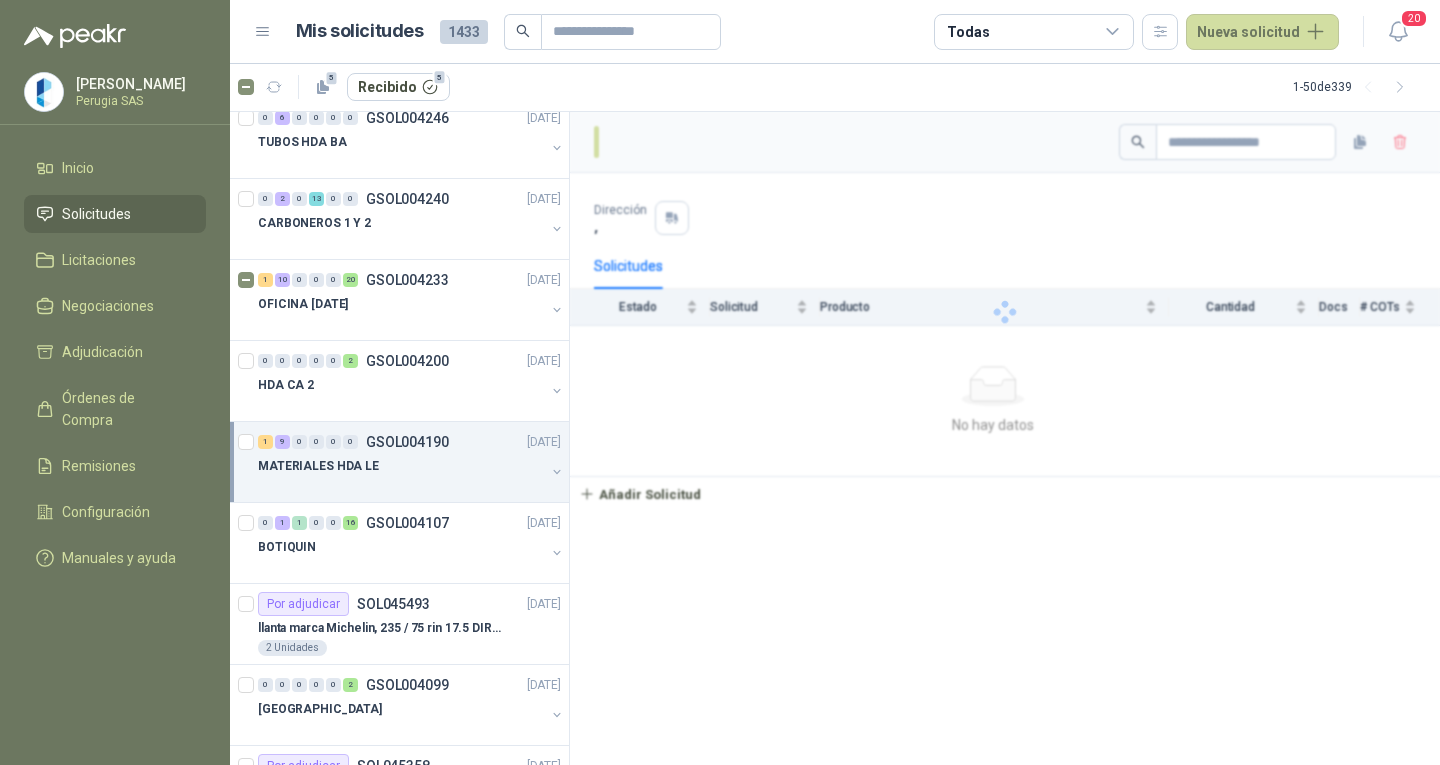 click on "GSOL004190" at bounding box center [407, 442] 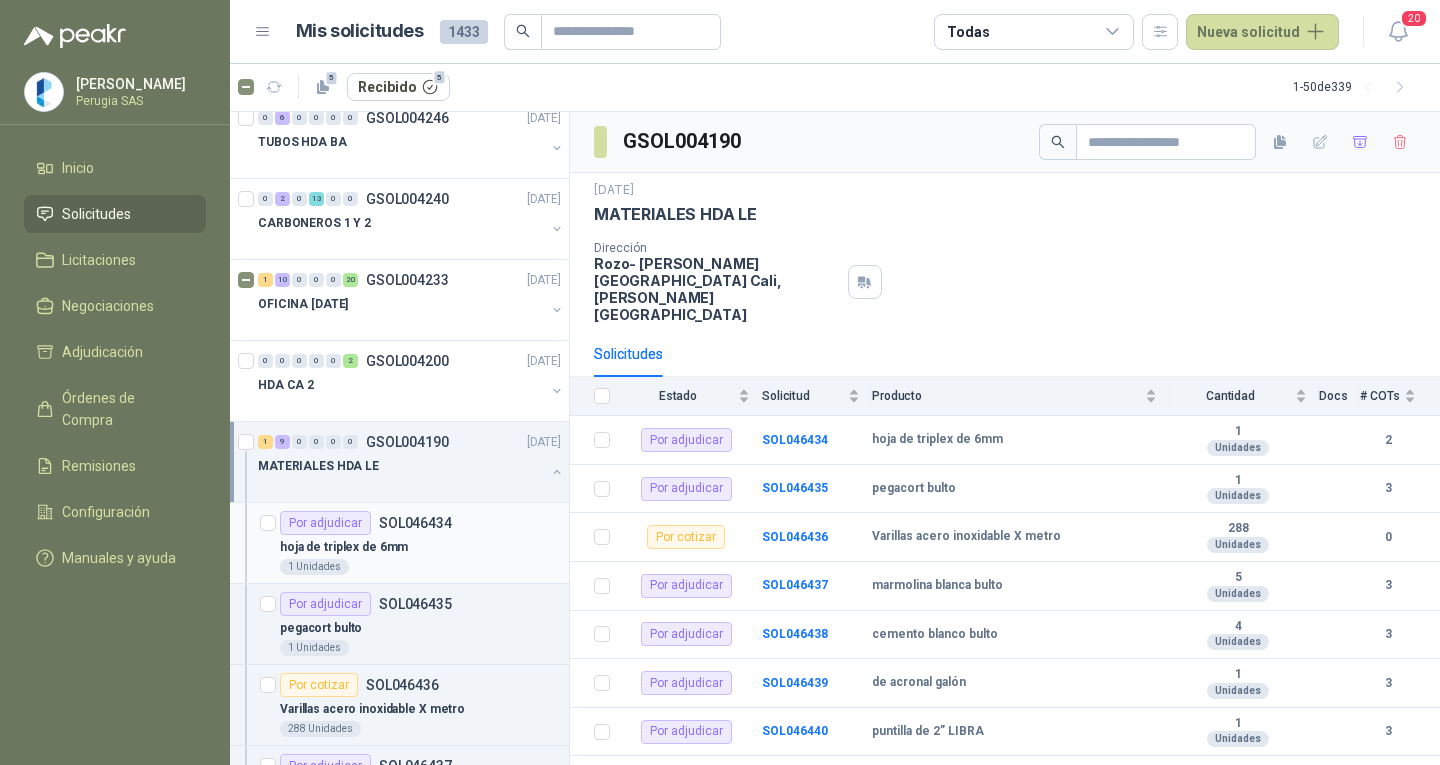 click on "1   Unidades" at bounding box center (420, 567) 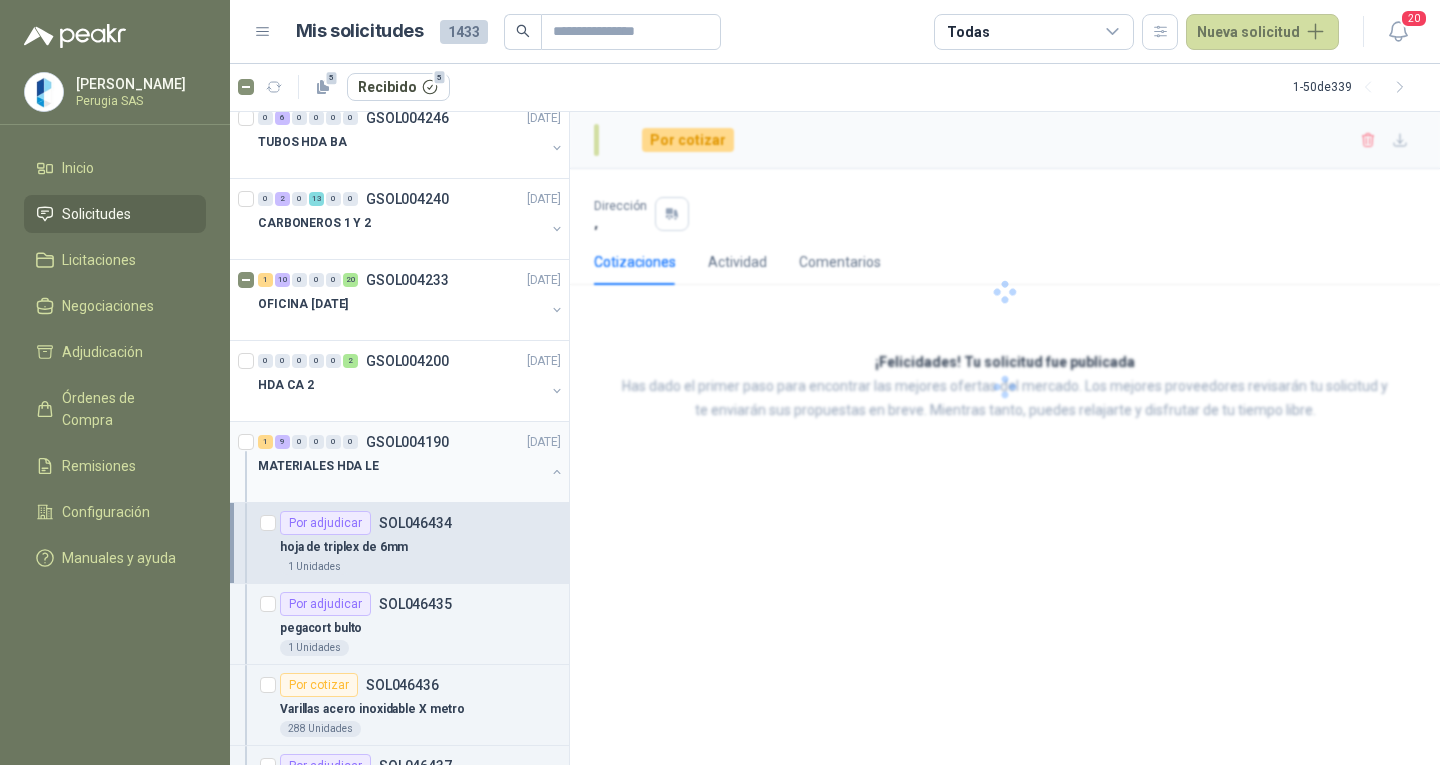 click on "GSOL004190" at bounding box center (407, 442) 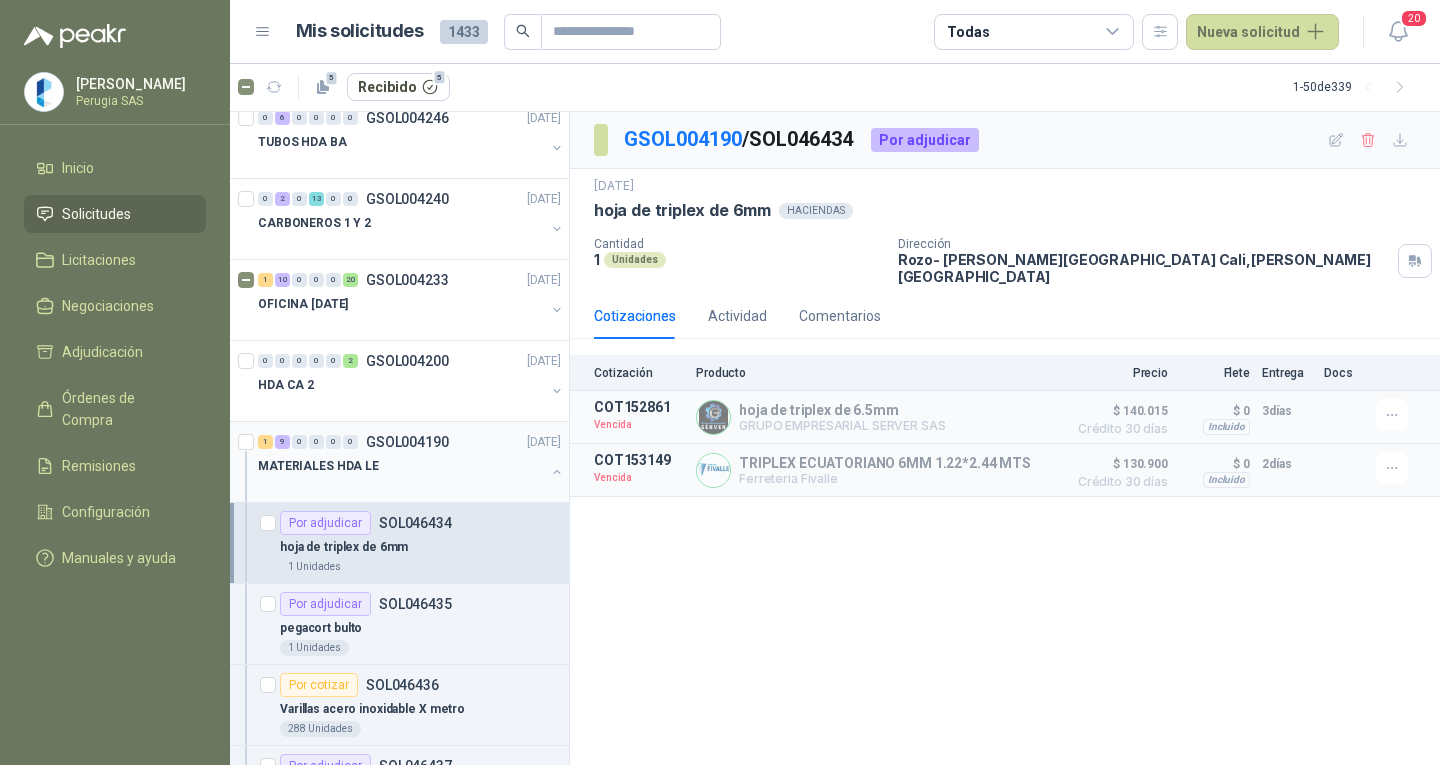 click on "GSOL004190" at bounding box center (407, 442) 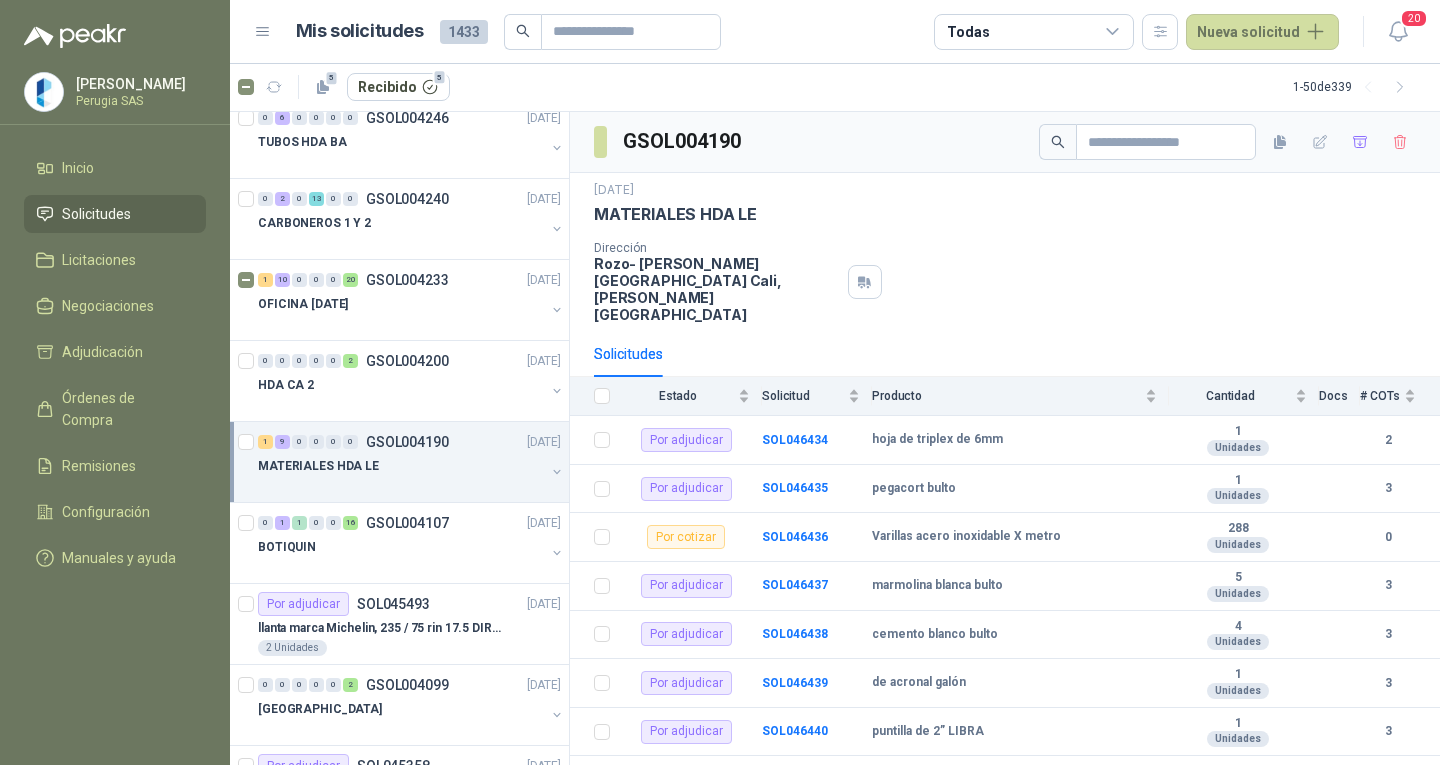 click on "GSOL004190" at bounding box center [407, 442] 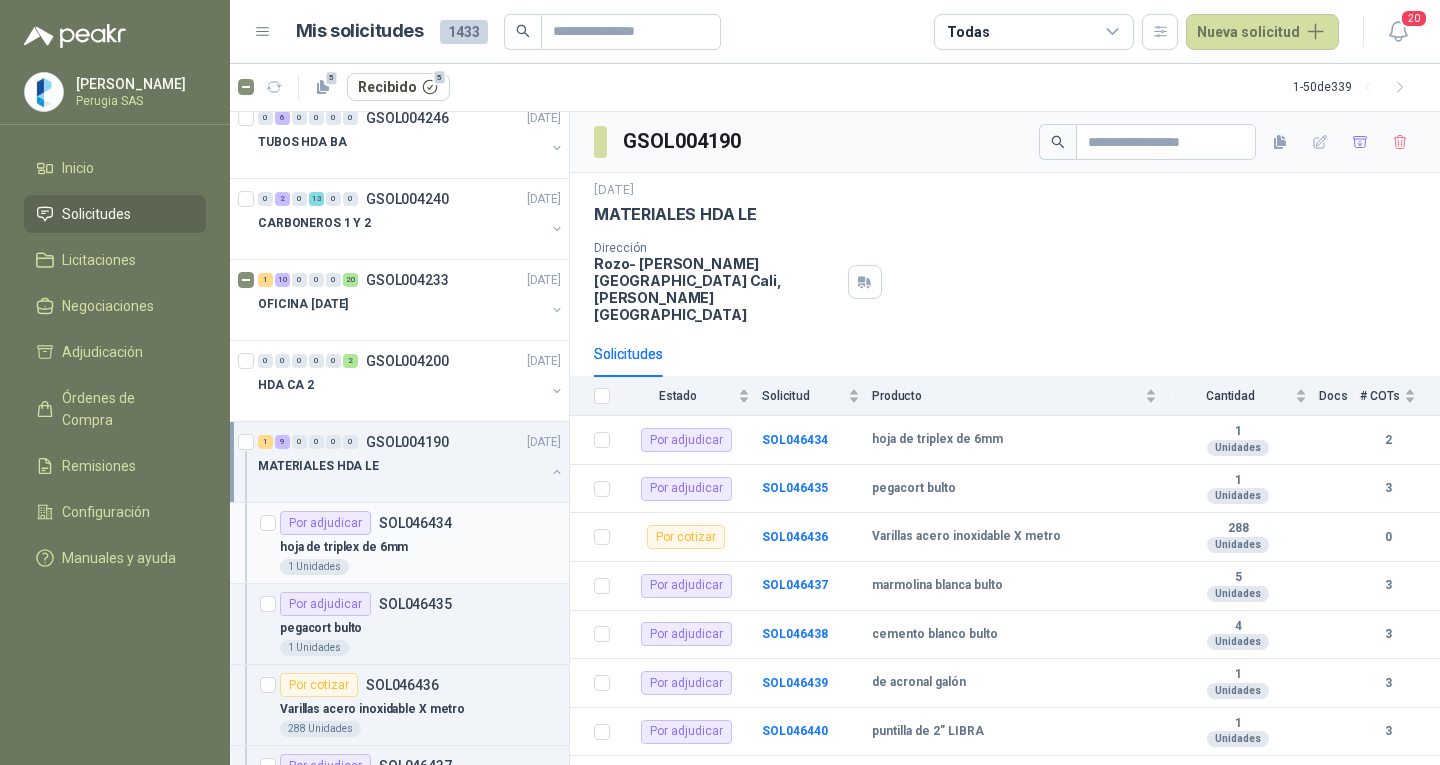 drag, startPoint x: 416, startPoint y: 546, endPoint x: 412, endPoint y: 533, distance: 13.601471 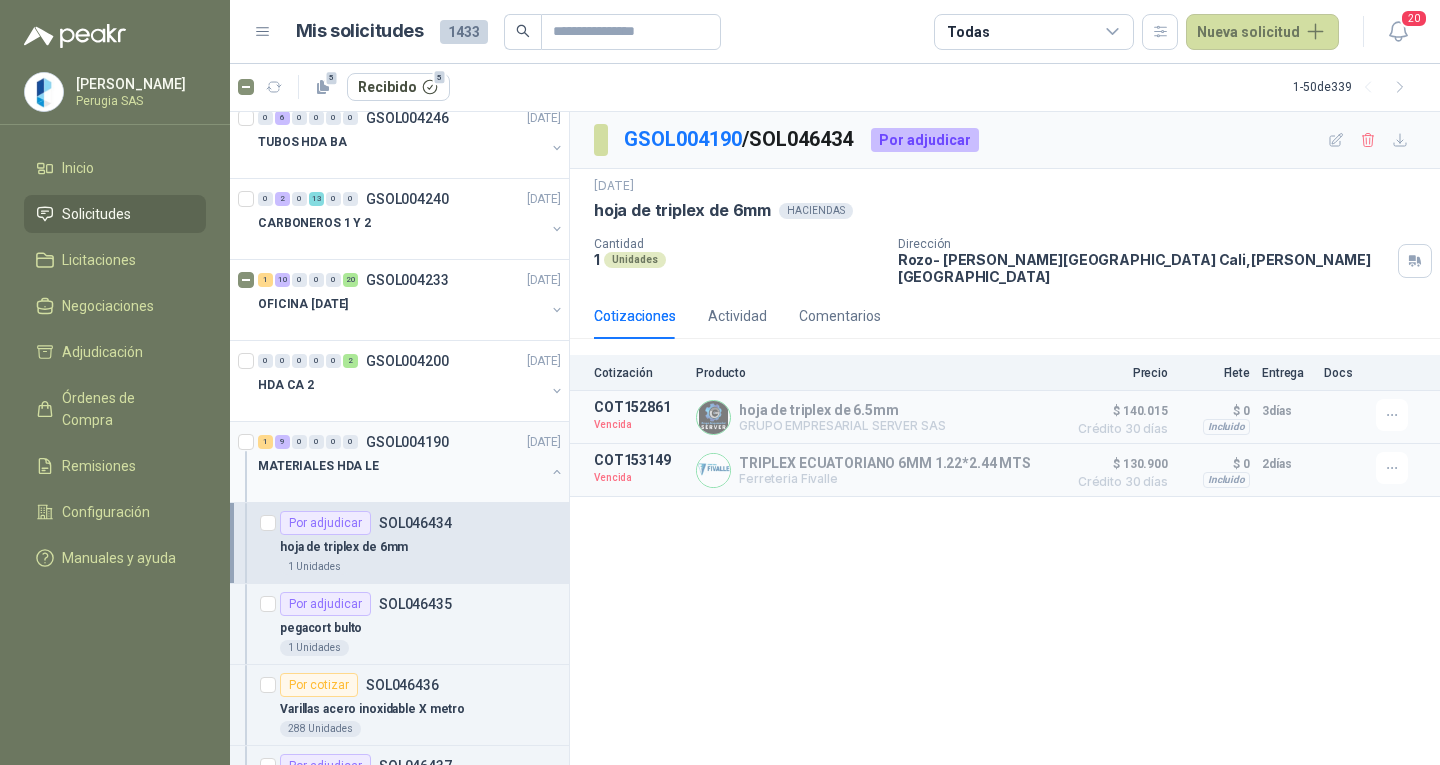 click on "MATERIALES HDA LE" at bounding box center (401, 466) 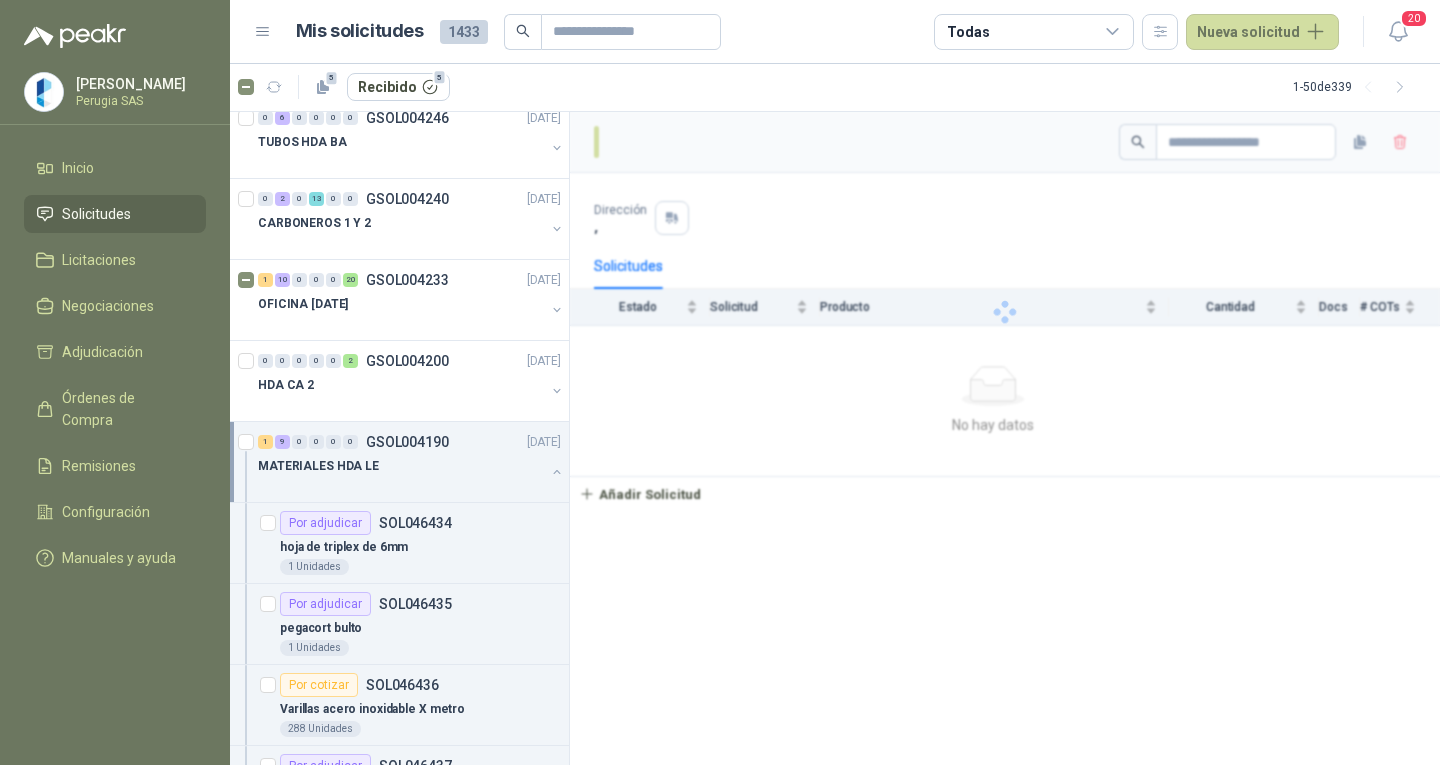 click on "MATERIALES HDA LE" at bounding box center [401, 466] 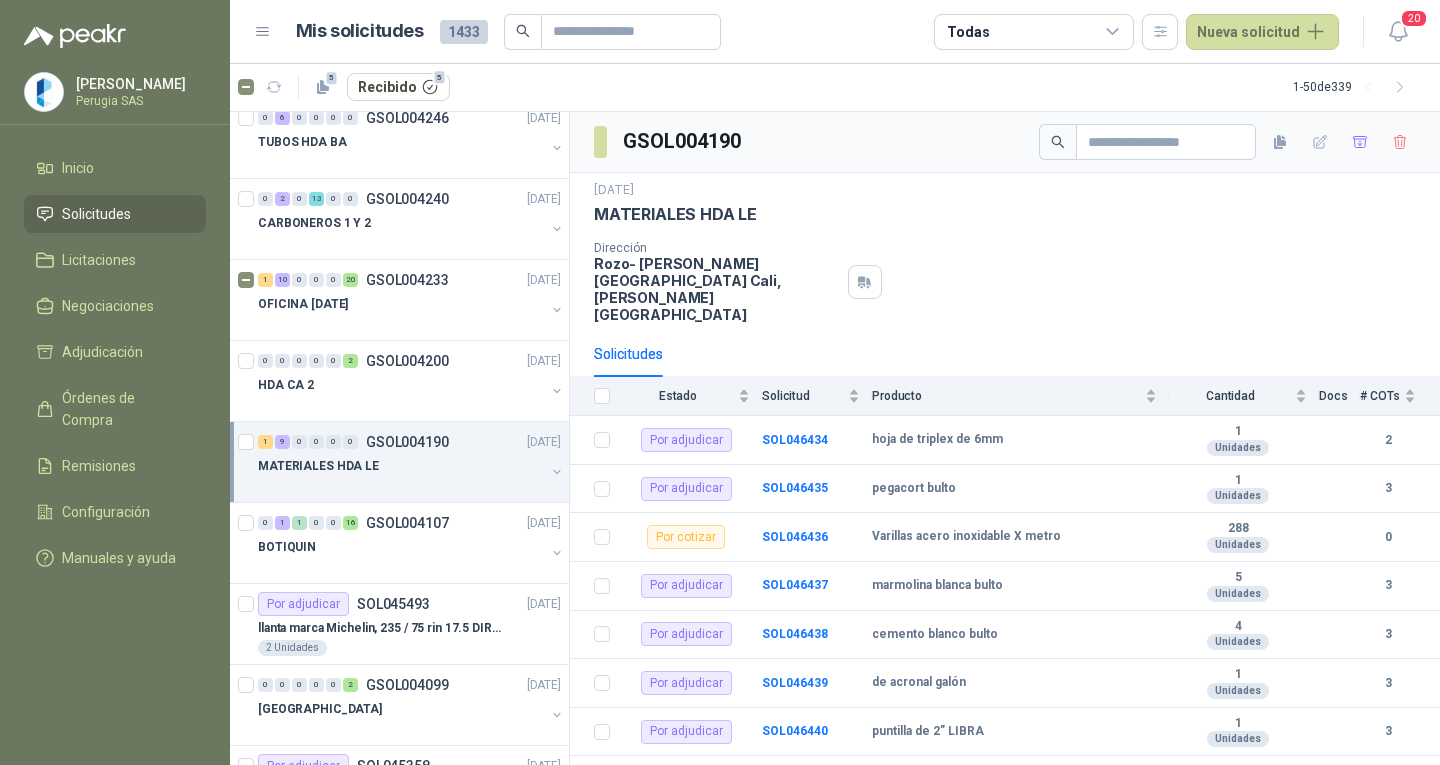 scroll, scrollTop: 600, scrollLeft: 0, axis: vertical 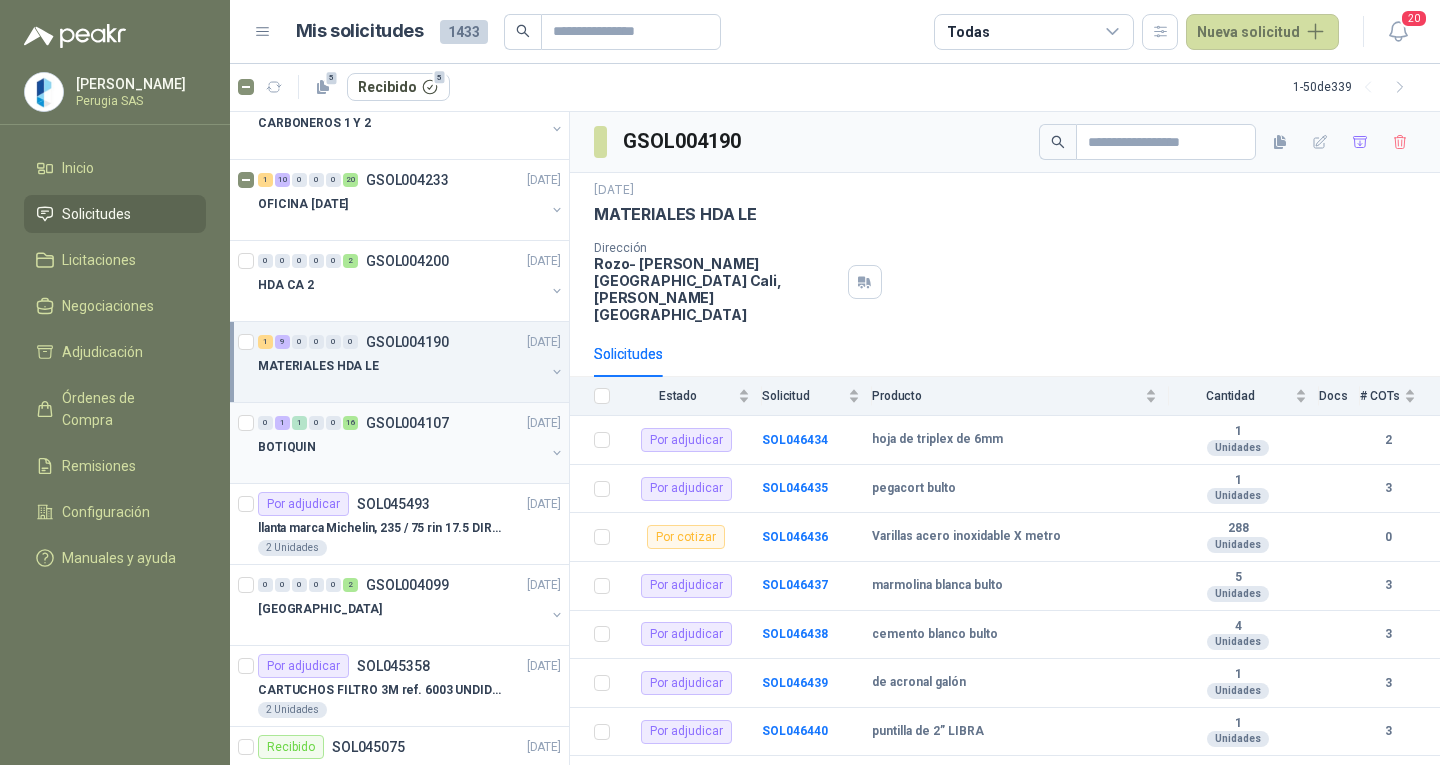 click on "BOTIQUIN" at bounding box center [401, 447] 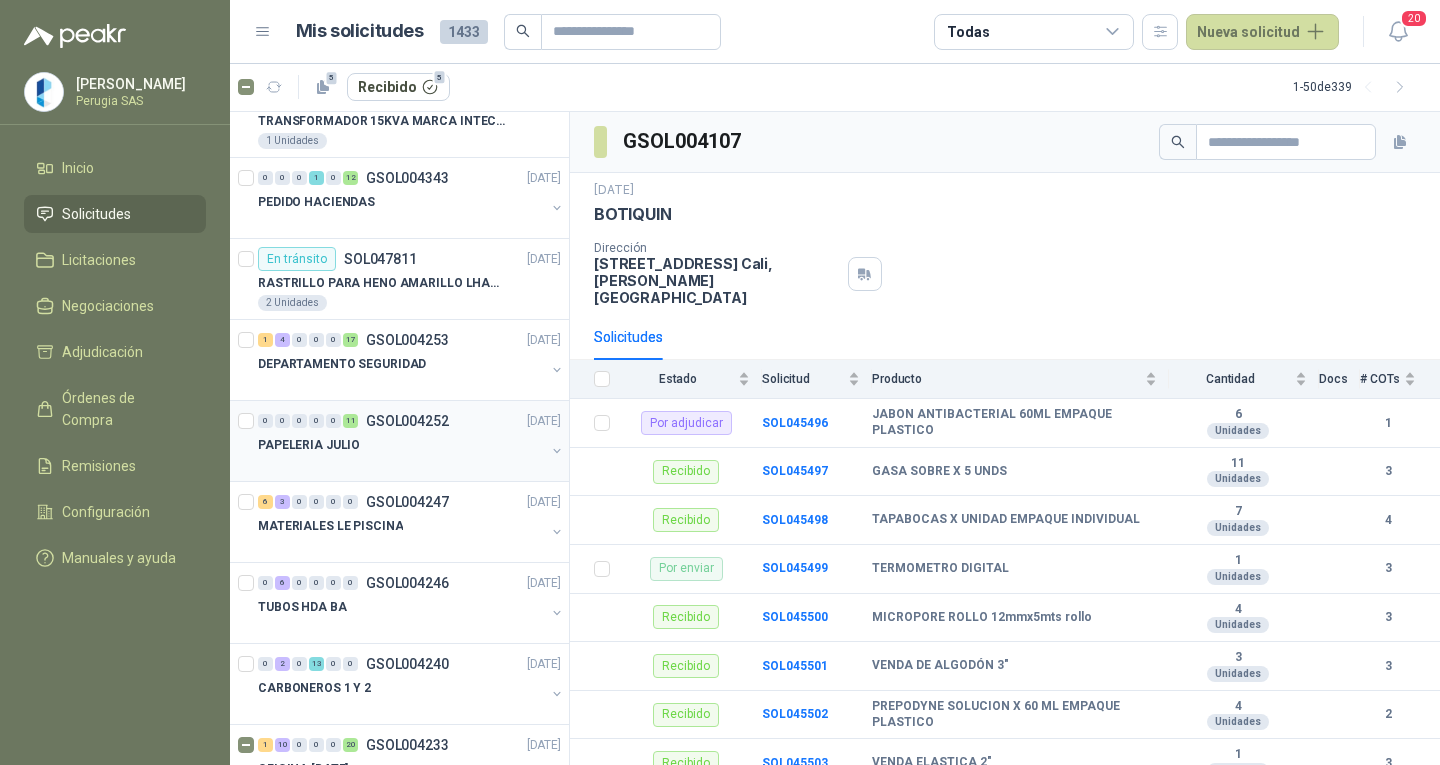 scroll, scrollTop: 0, scrollLeft: 0, axis: both 